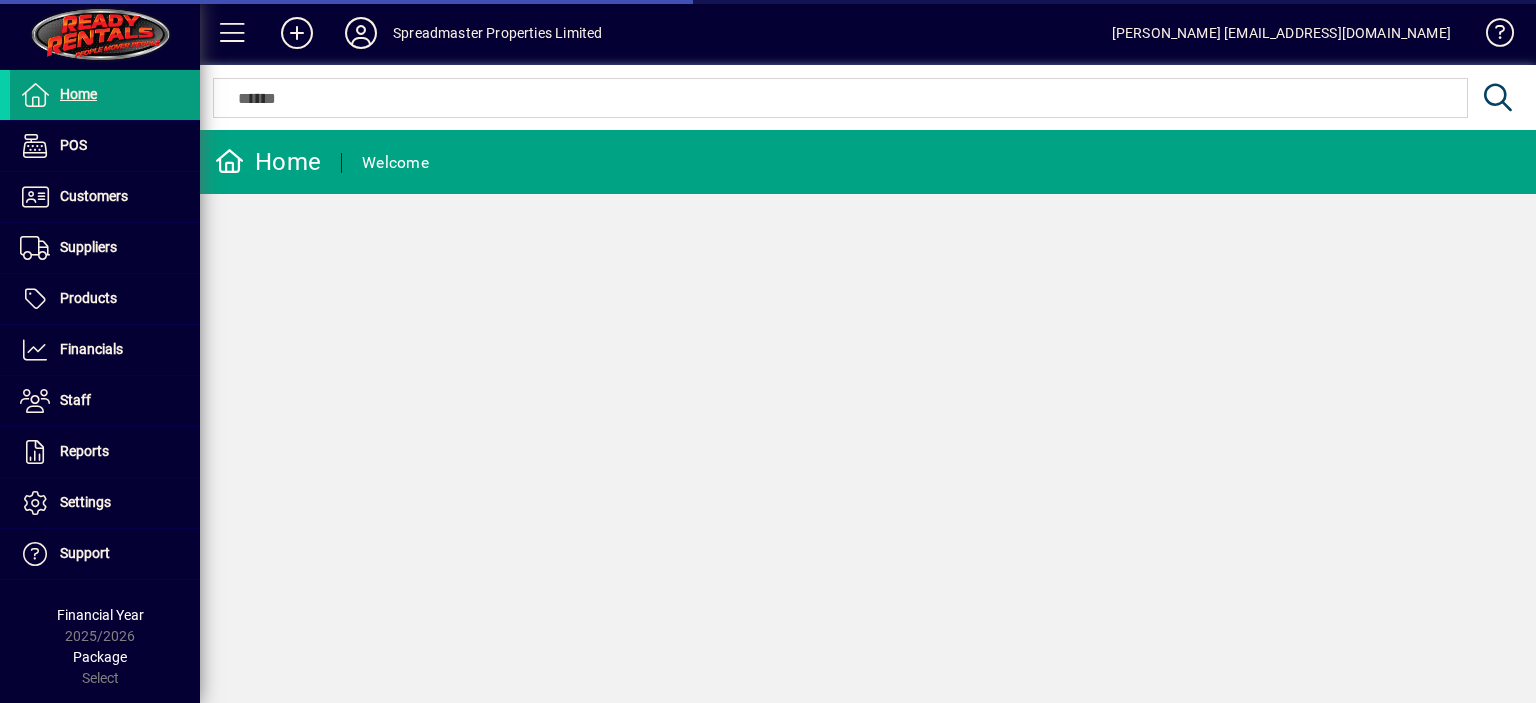 scroll, scrollTop: 0, scrollLeft: 0, axis: both 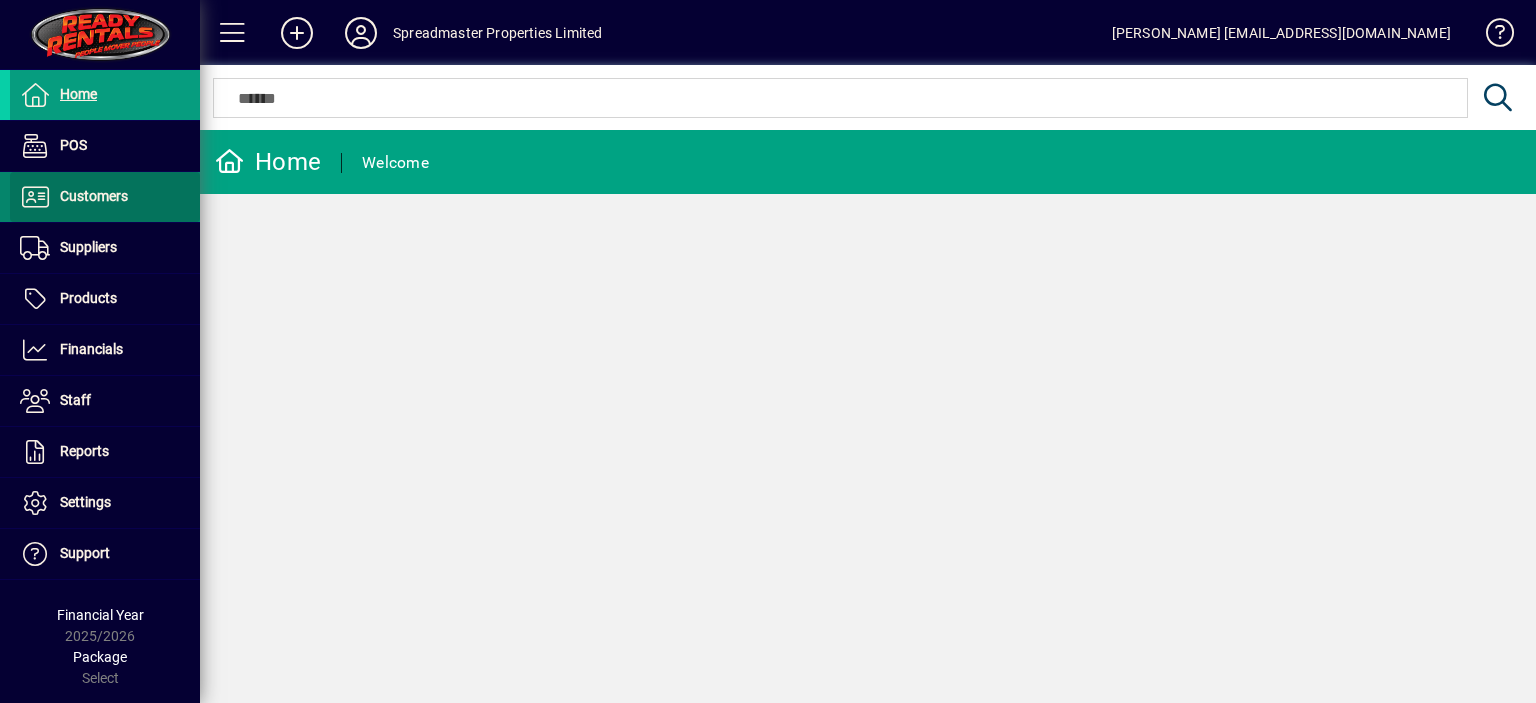 click at bounding box center (105, 197) 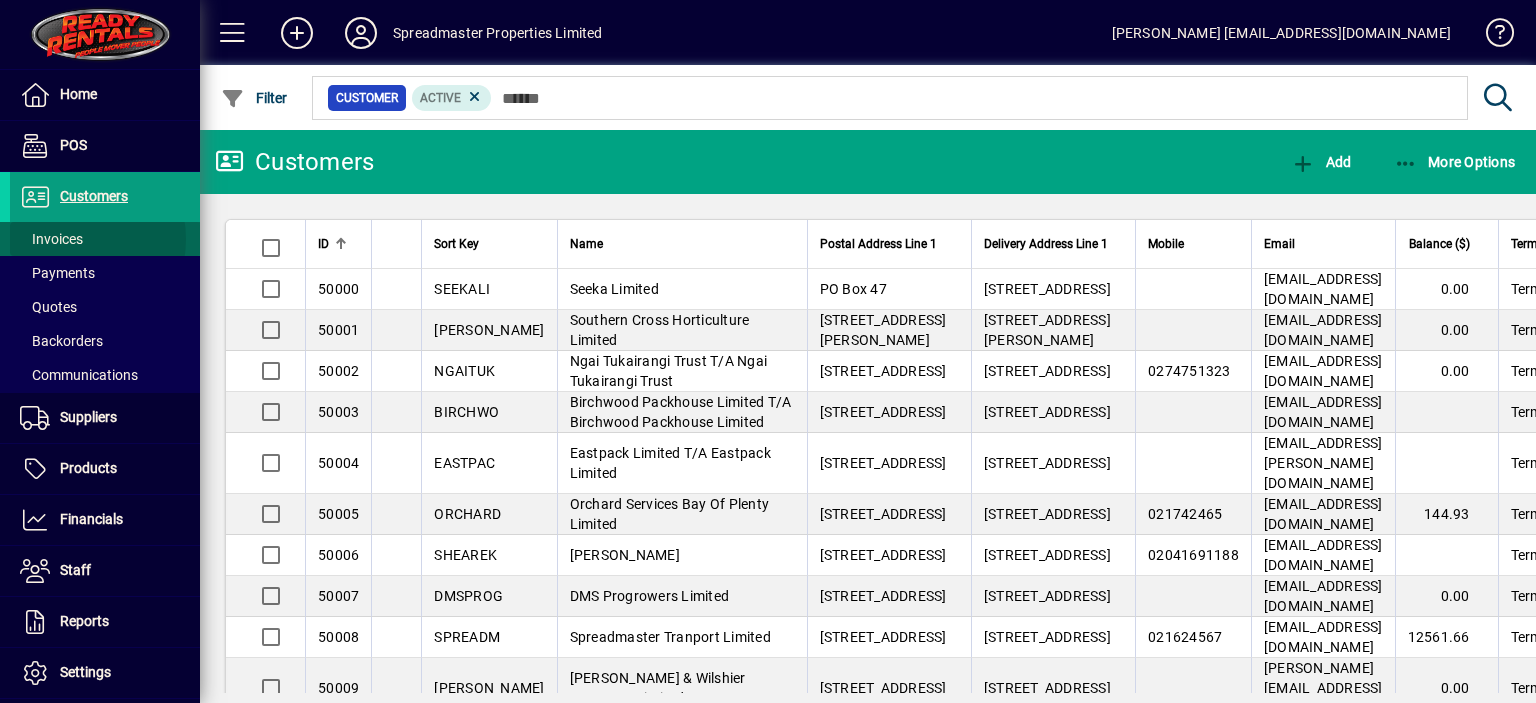 click on "Invoices" at bounding box center [51, 239] 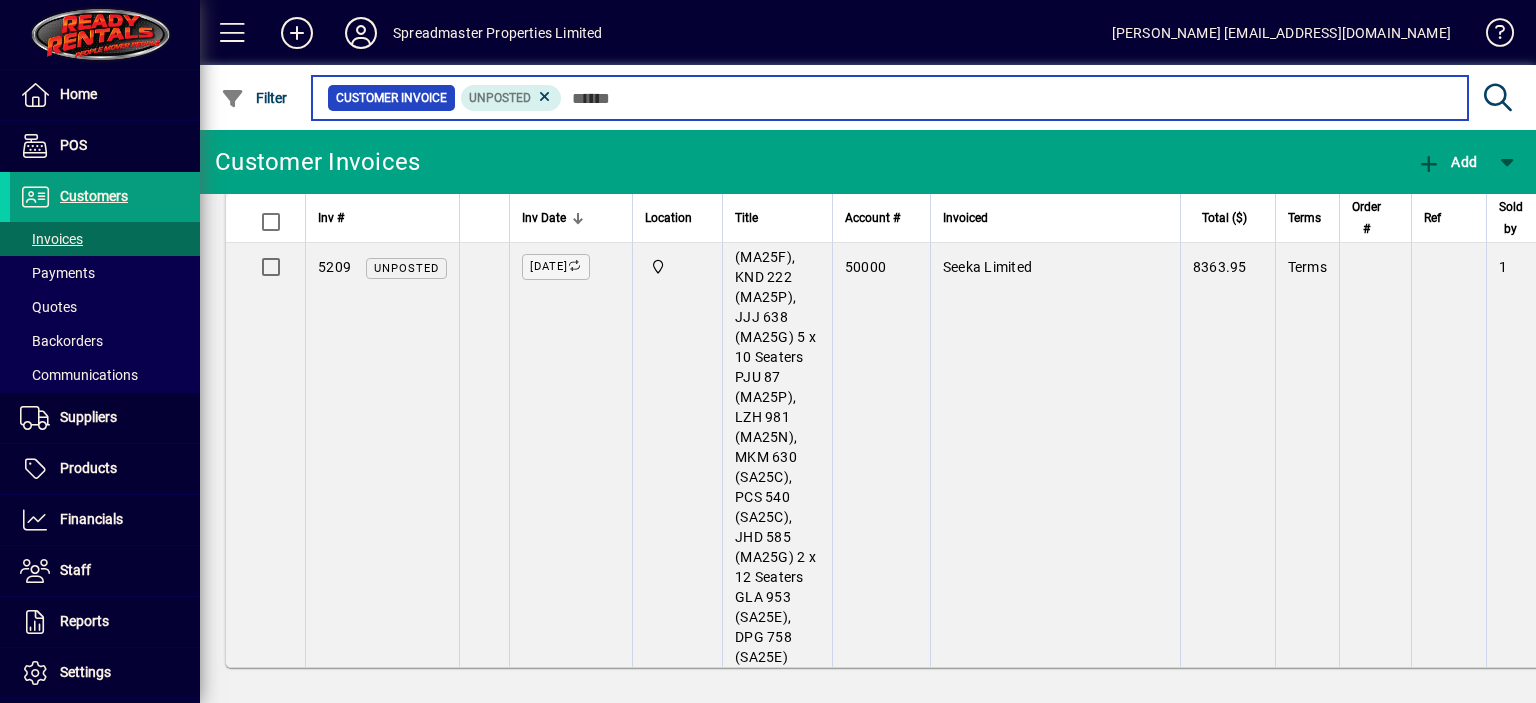 scroll, scrollTop: 1989, scrollLeft: 0, axis: vertical 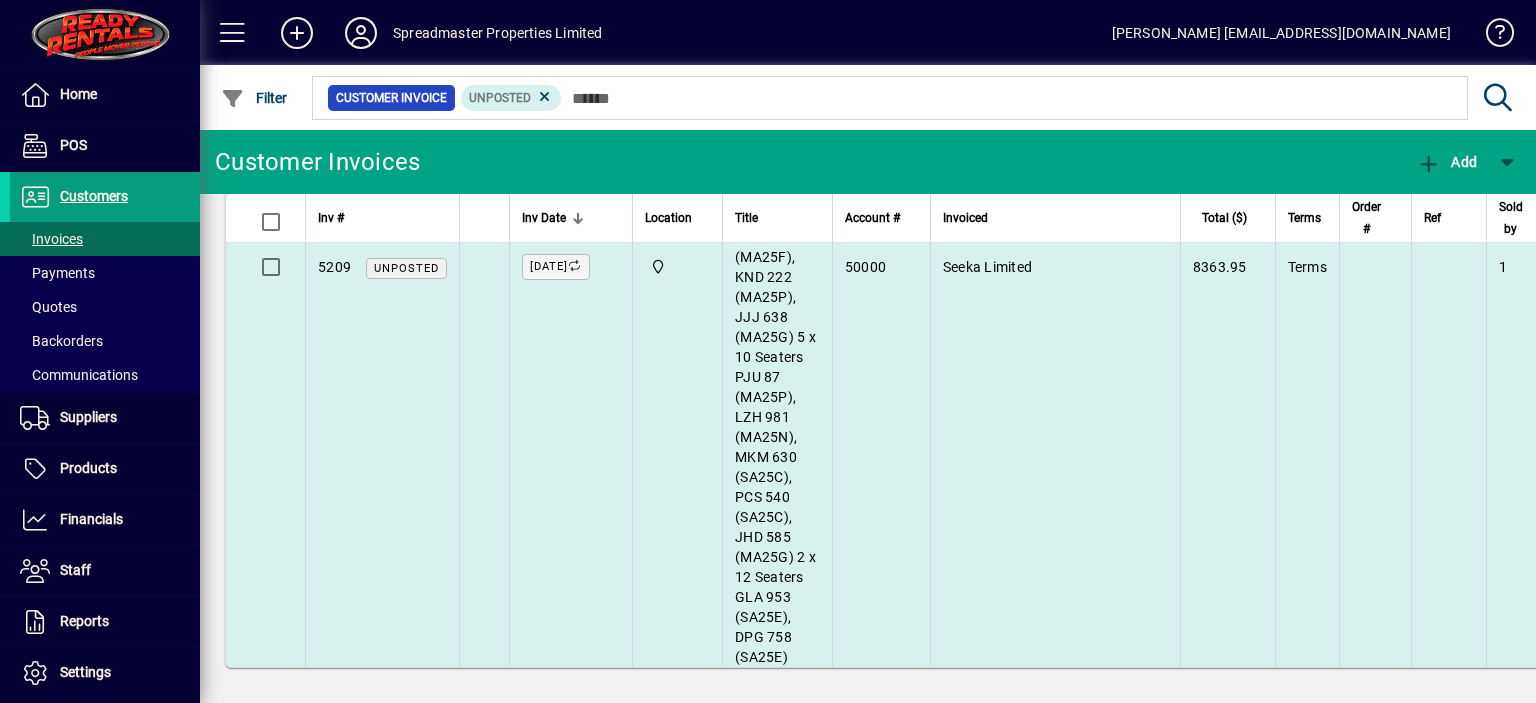 click on "Seeka Limited" at bounding box center (1055, 267) 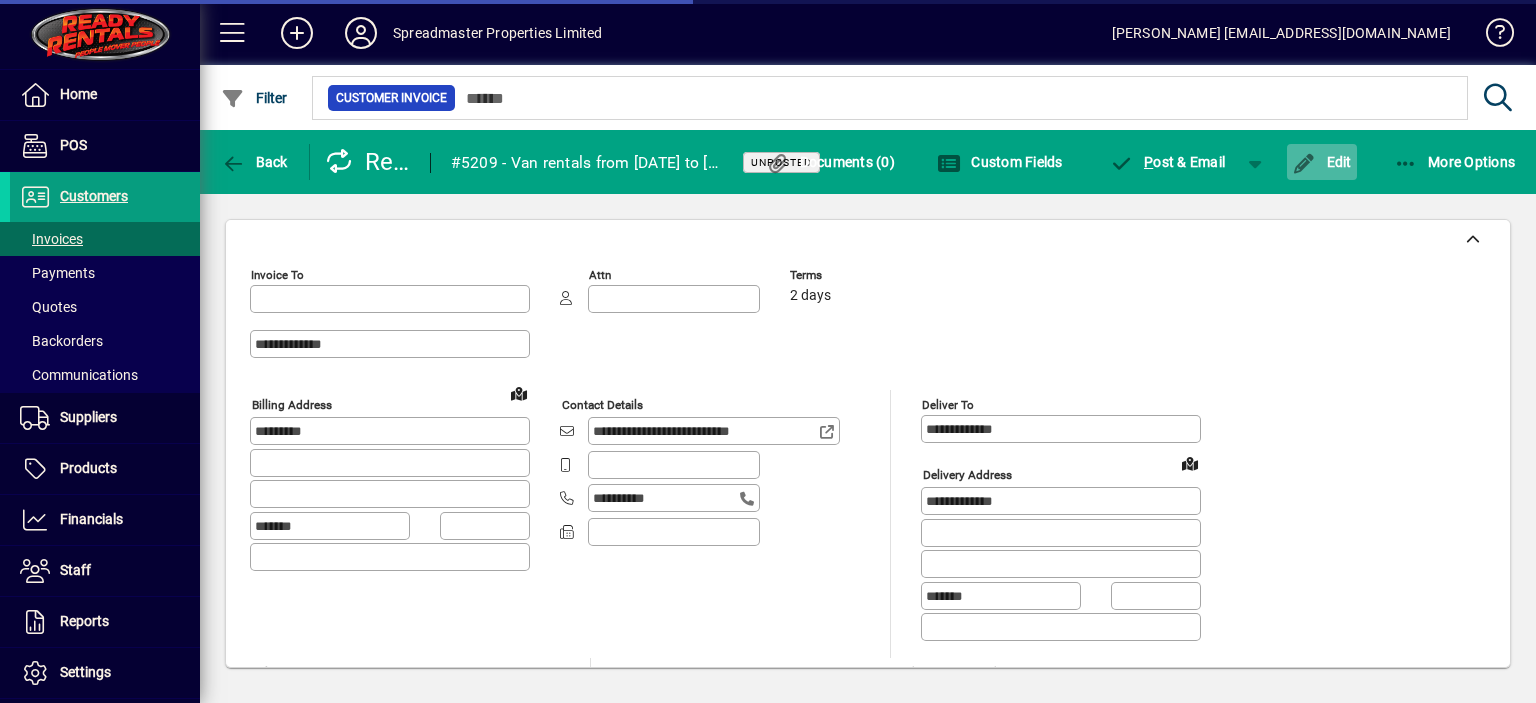 type on "**********" 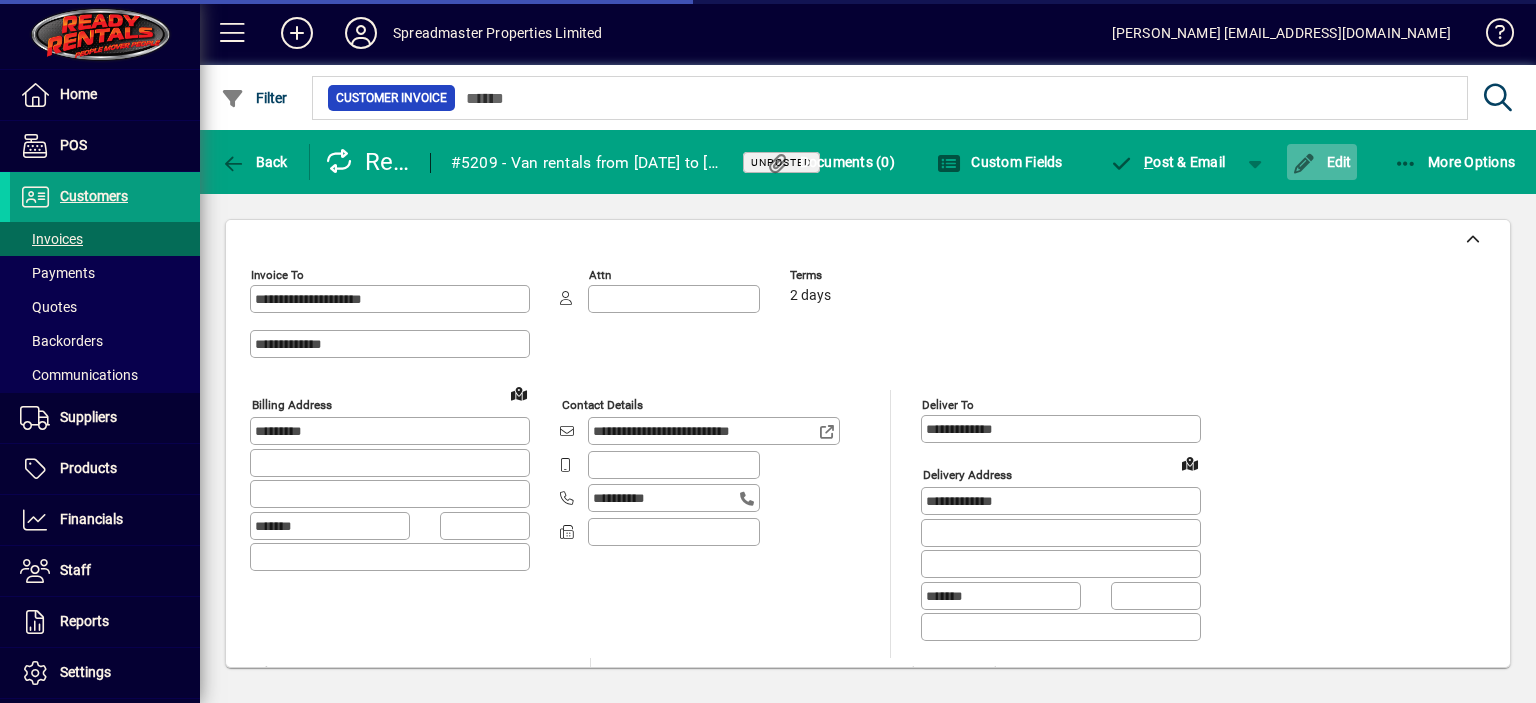 type on "**********" 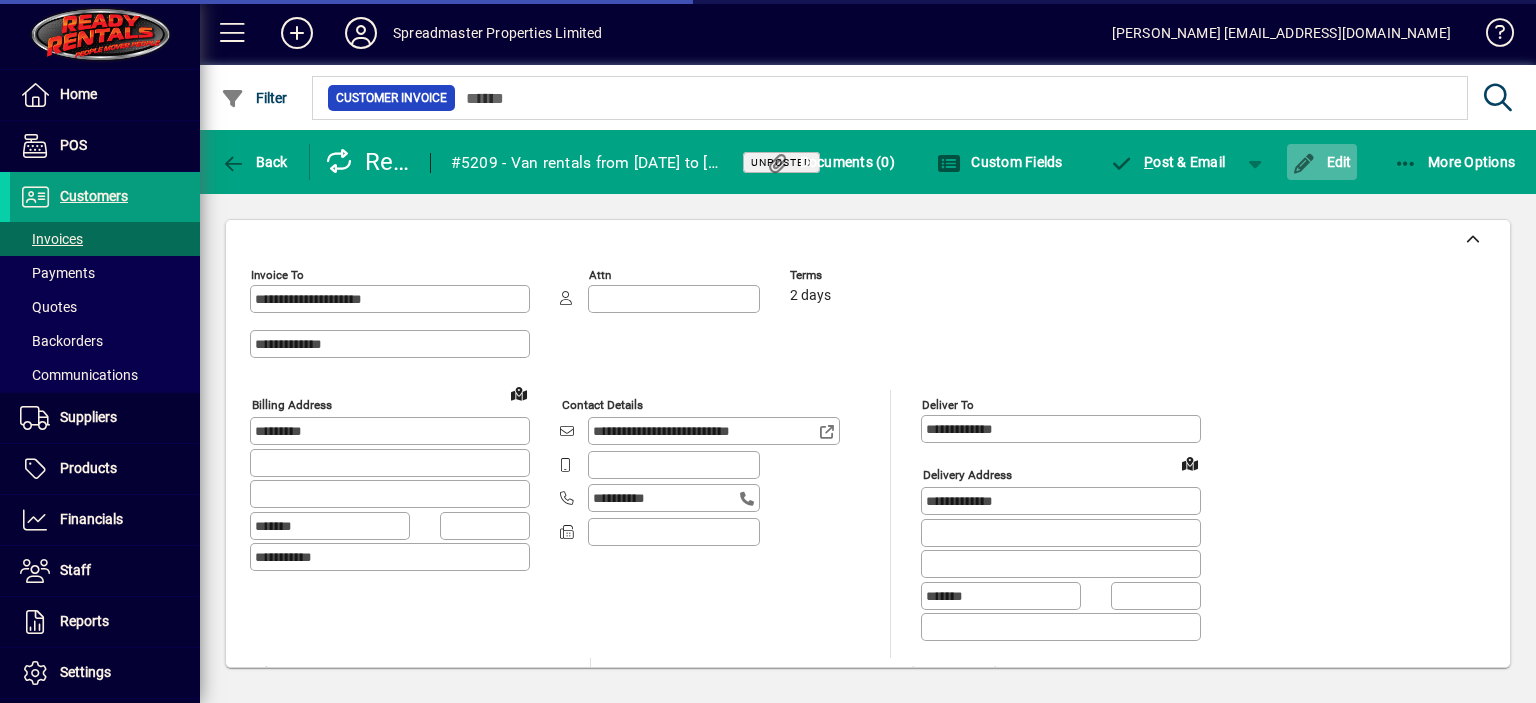 type on "**********" 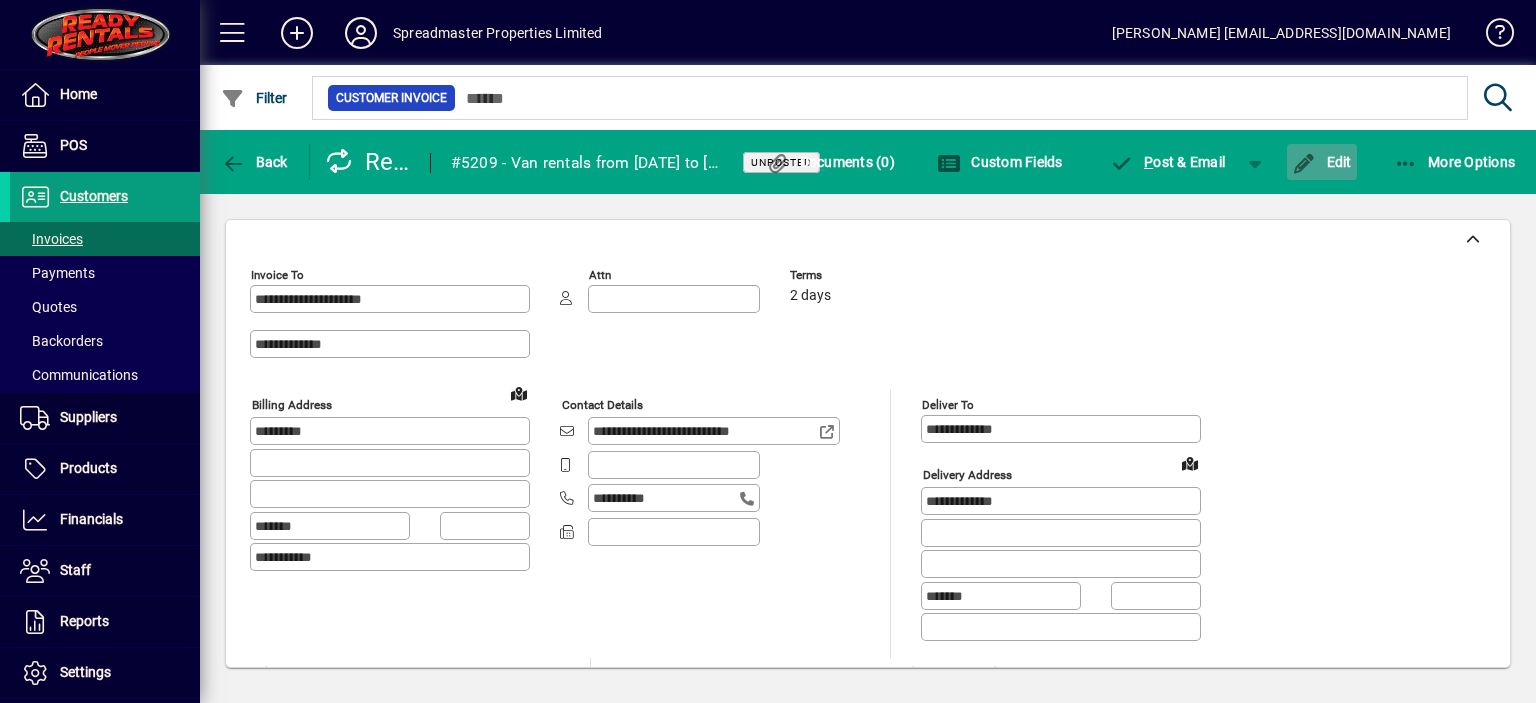 click on "Edit" 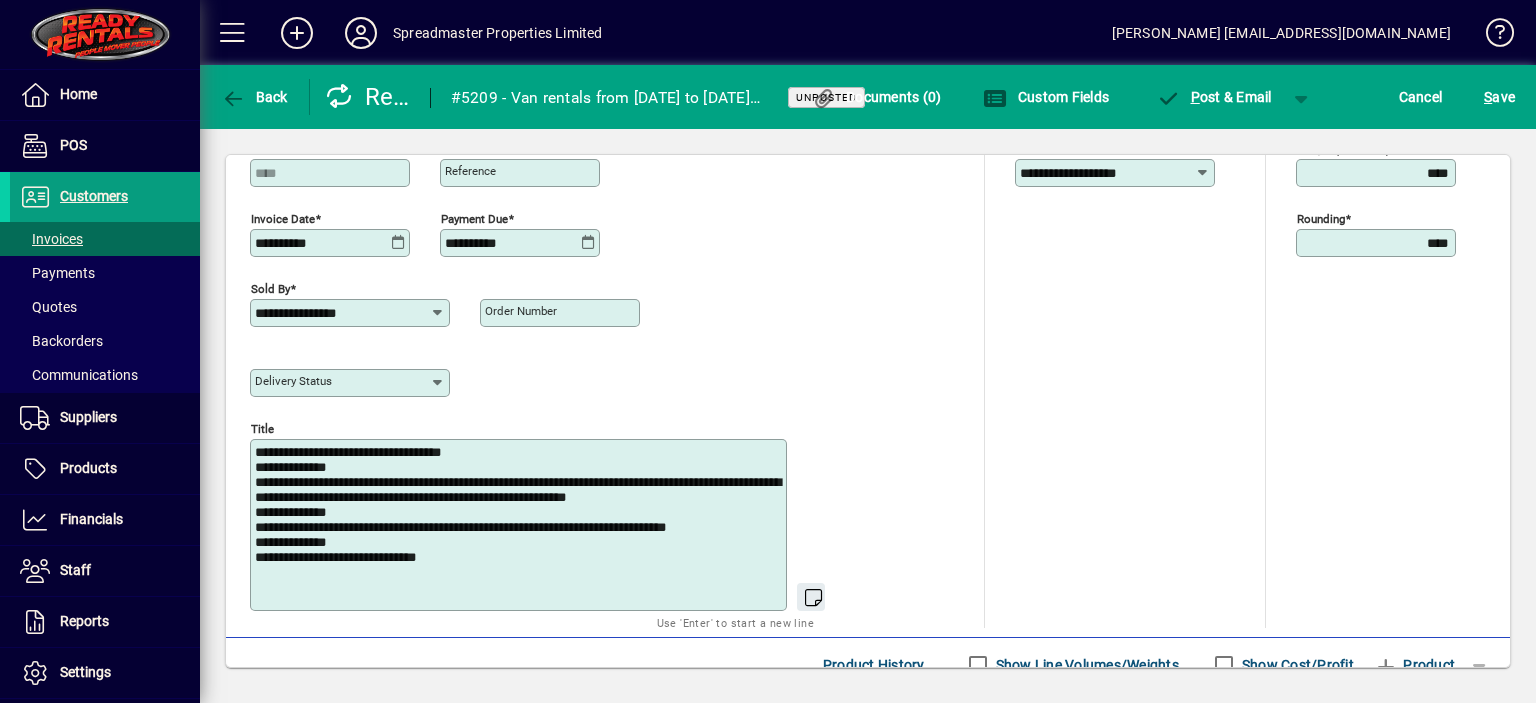 scroll, scrollTop: 800, scrollLeft: 0, axis: vertical 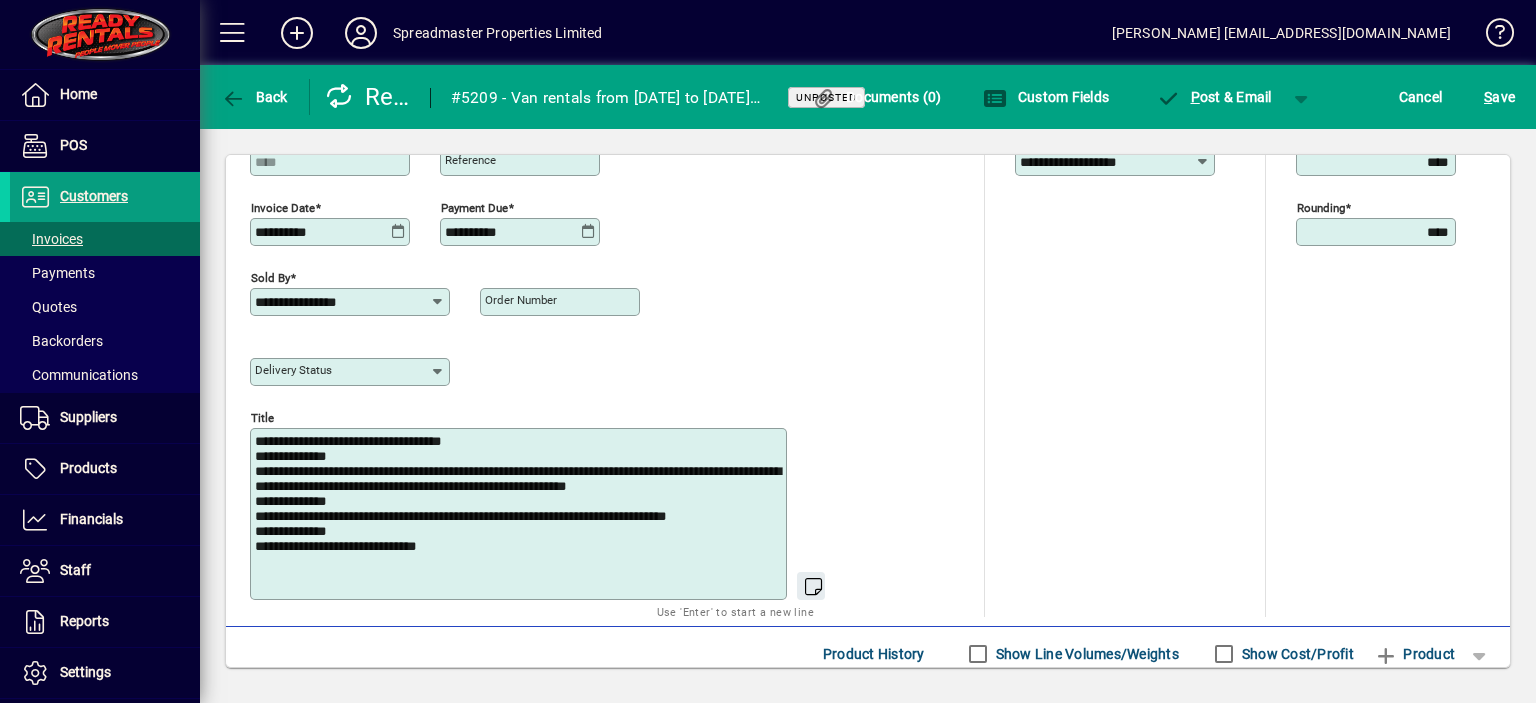 click on "**********" at bounding box center (520, 514) 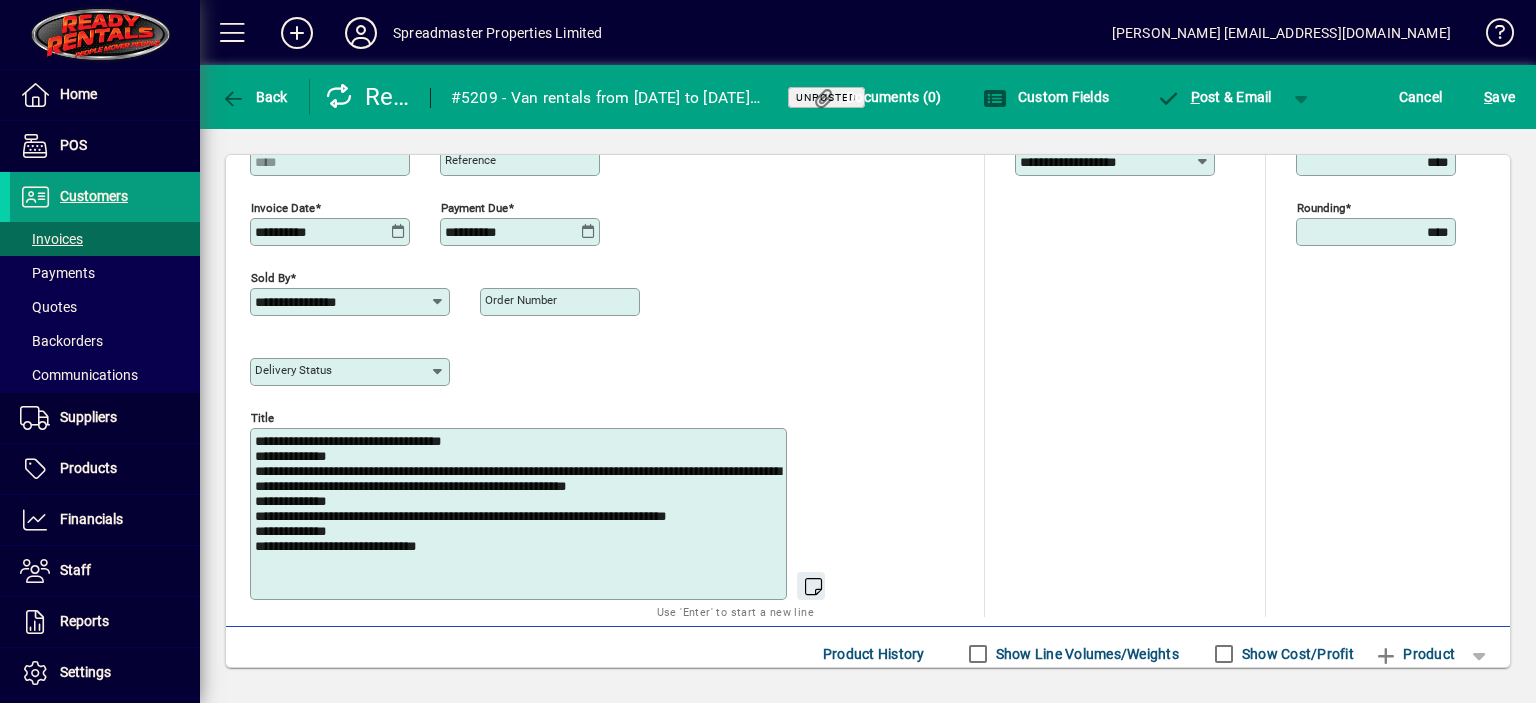 type on "**********" 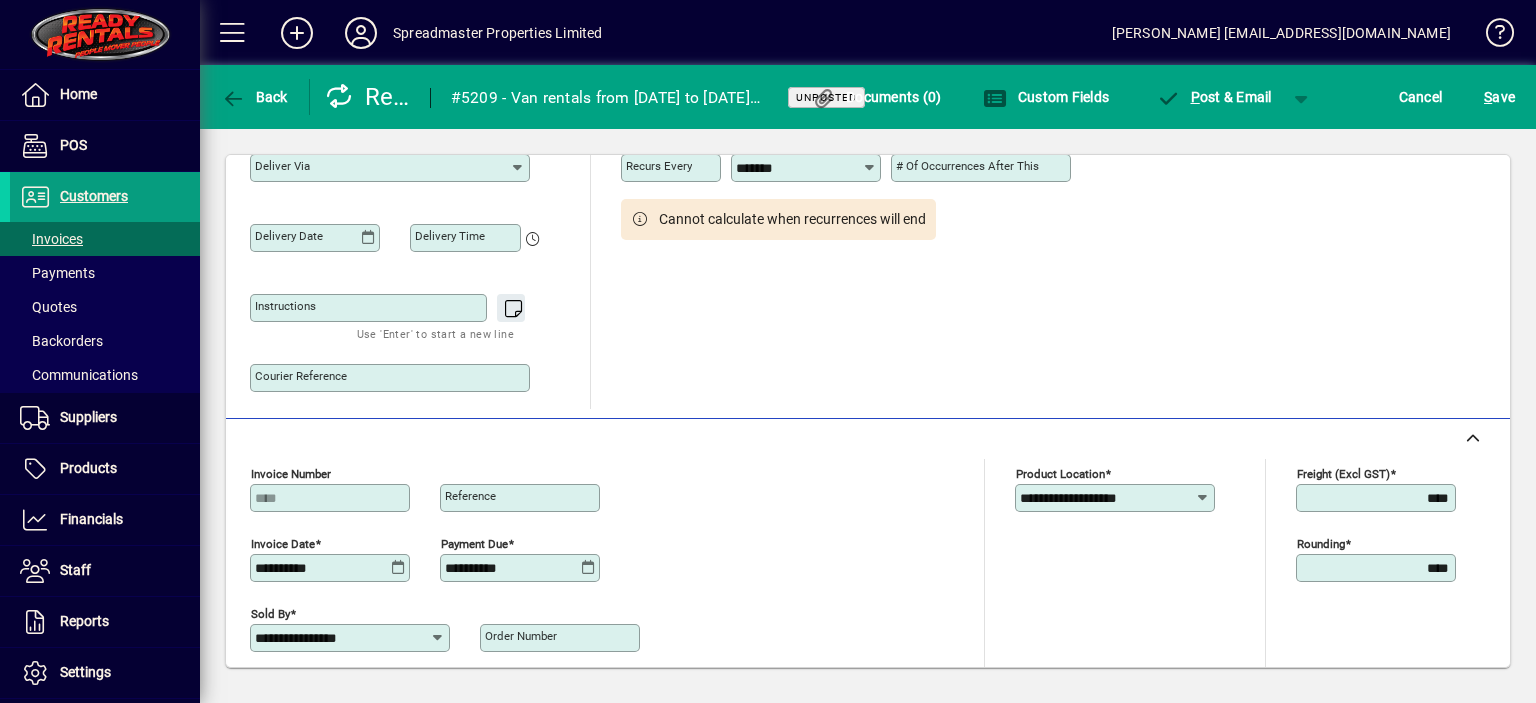 scroll, scrollTop: 396, scrollLeft: 0, axis: vertical 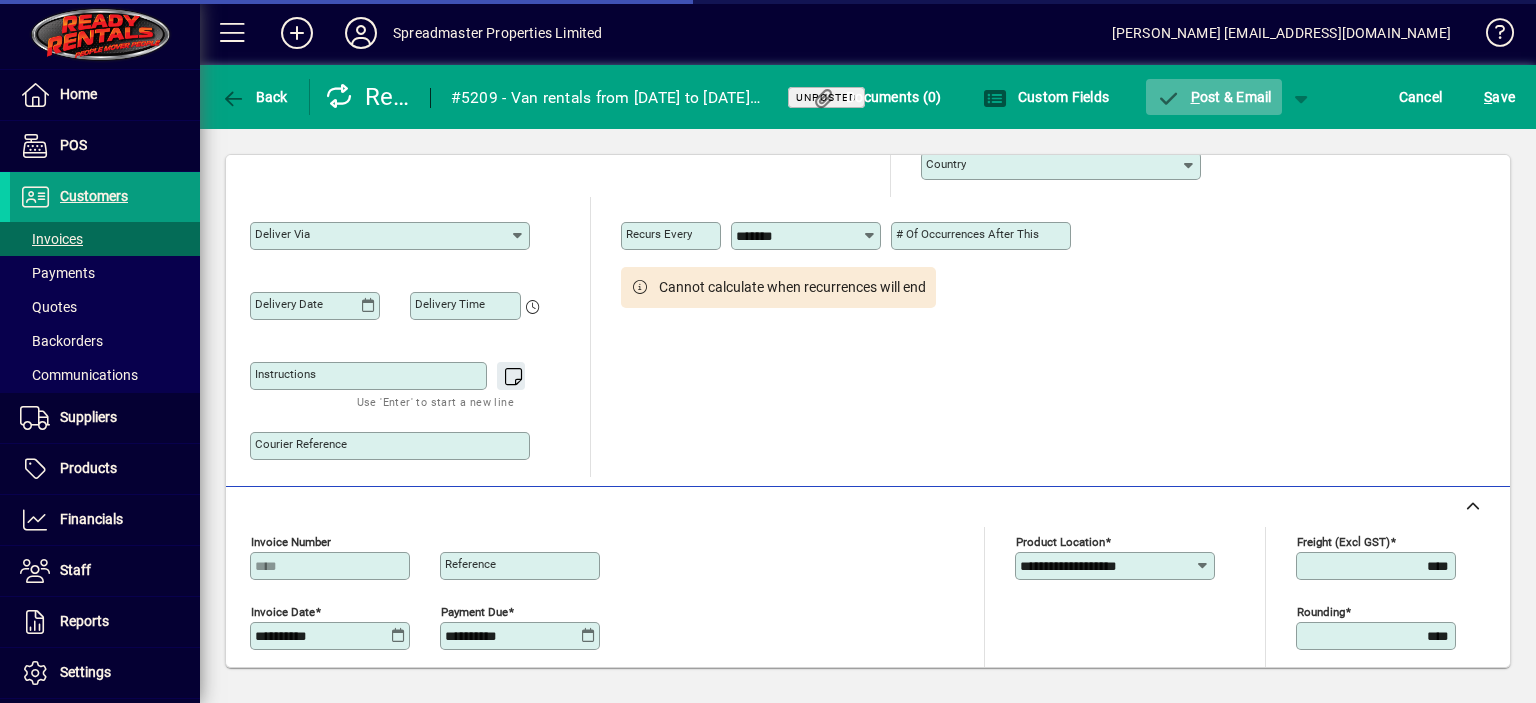 click on "P ost & Email" 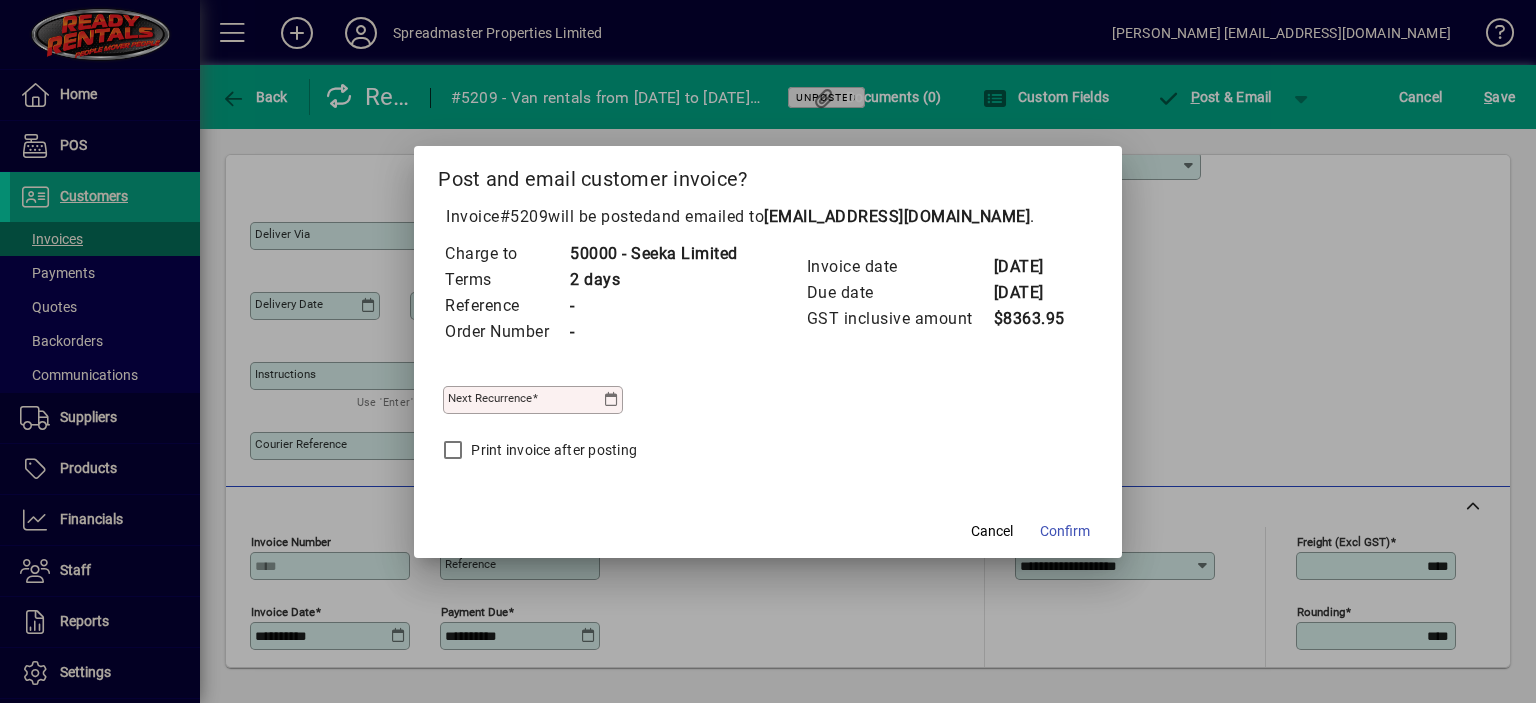 click at bounding box center (612, 400) 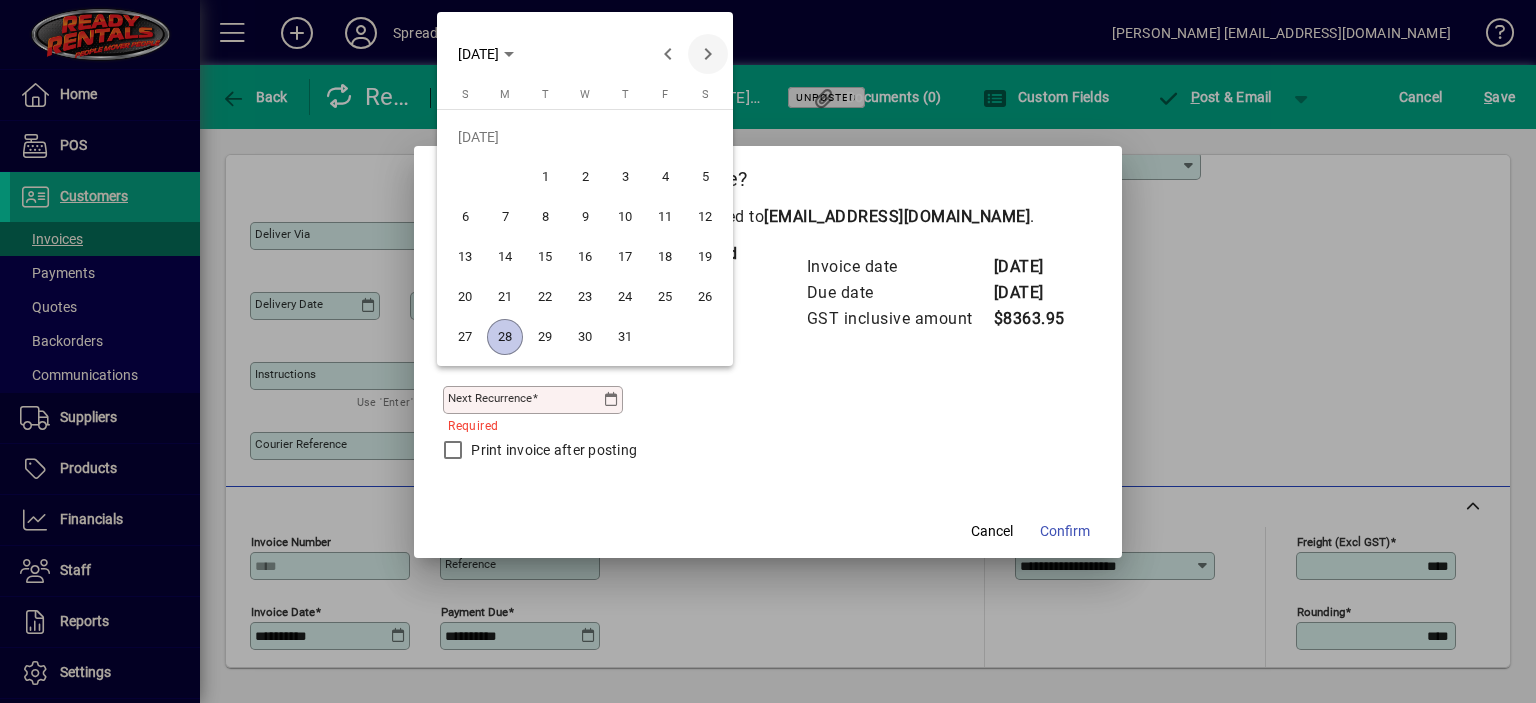 click at bounding box center (708, 54) 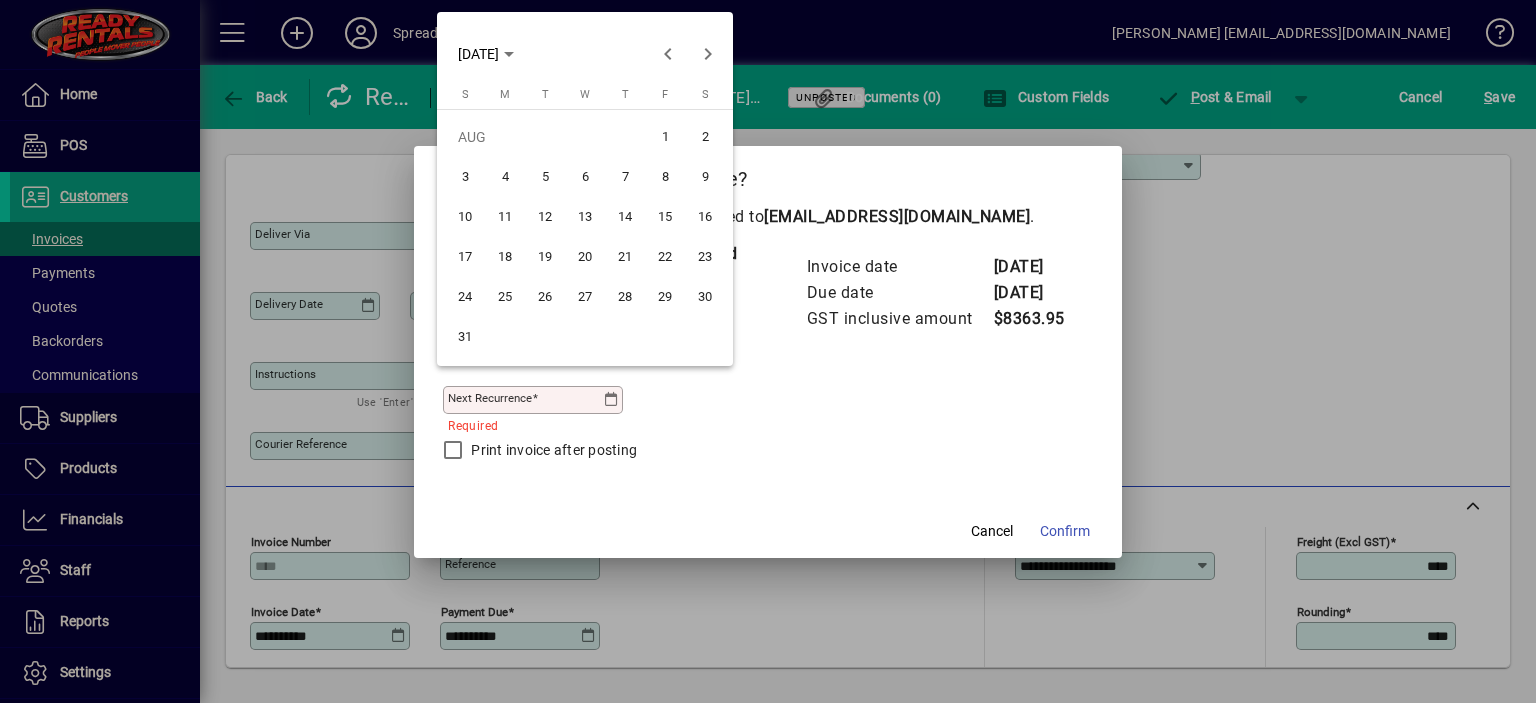 click on "4" at bounding box center (505, 177) 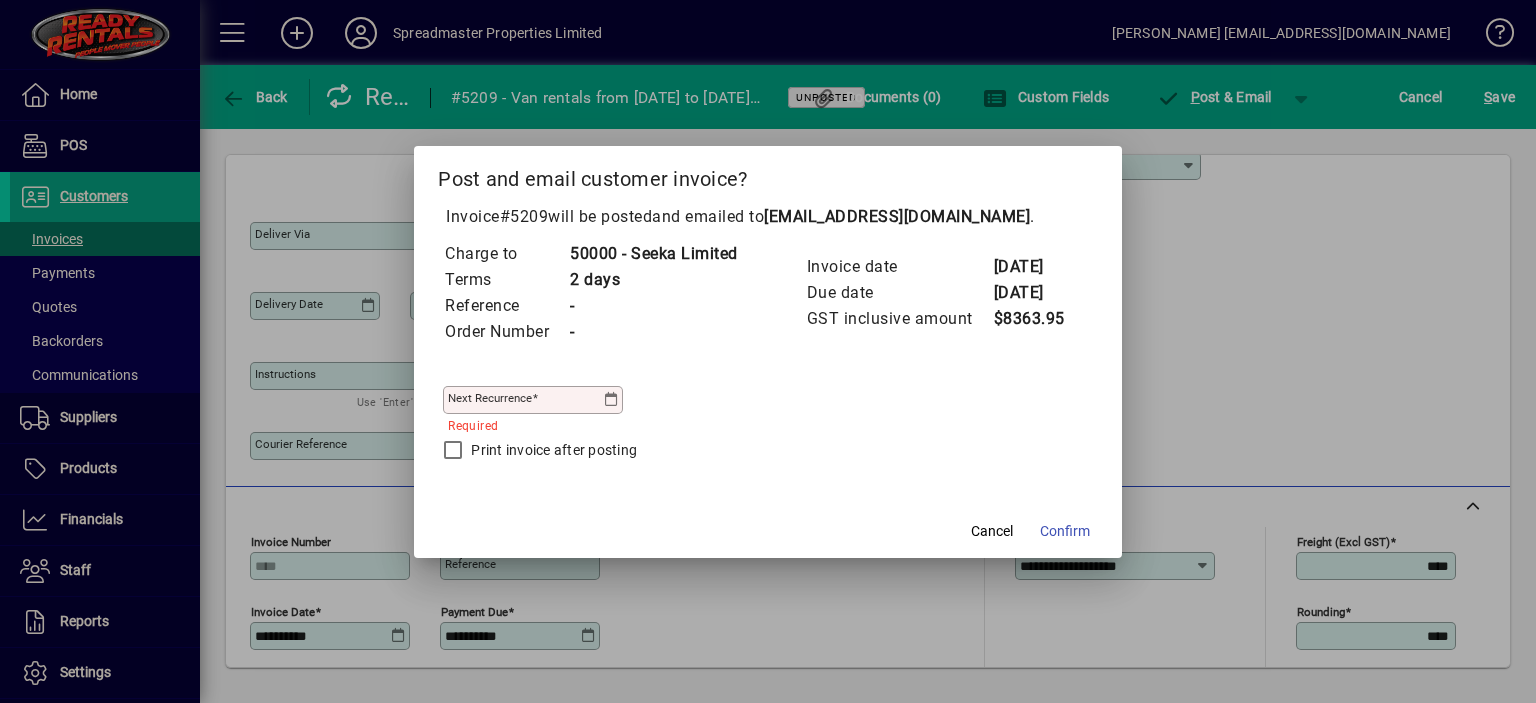 type on "**********" 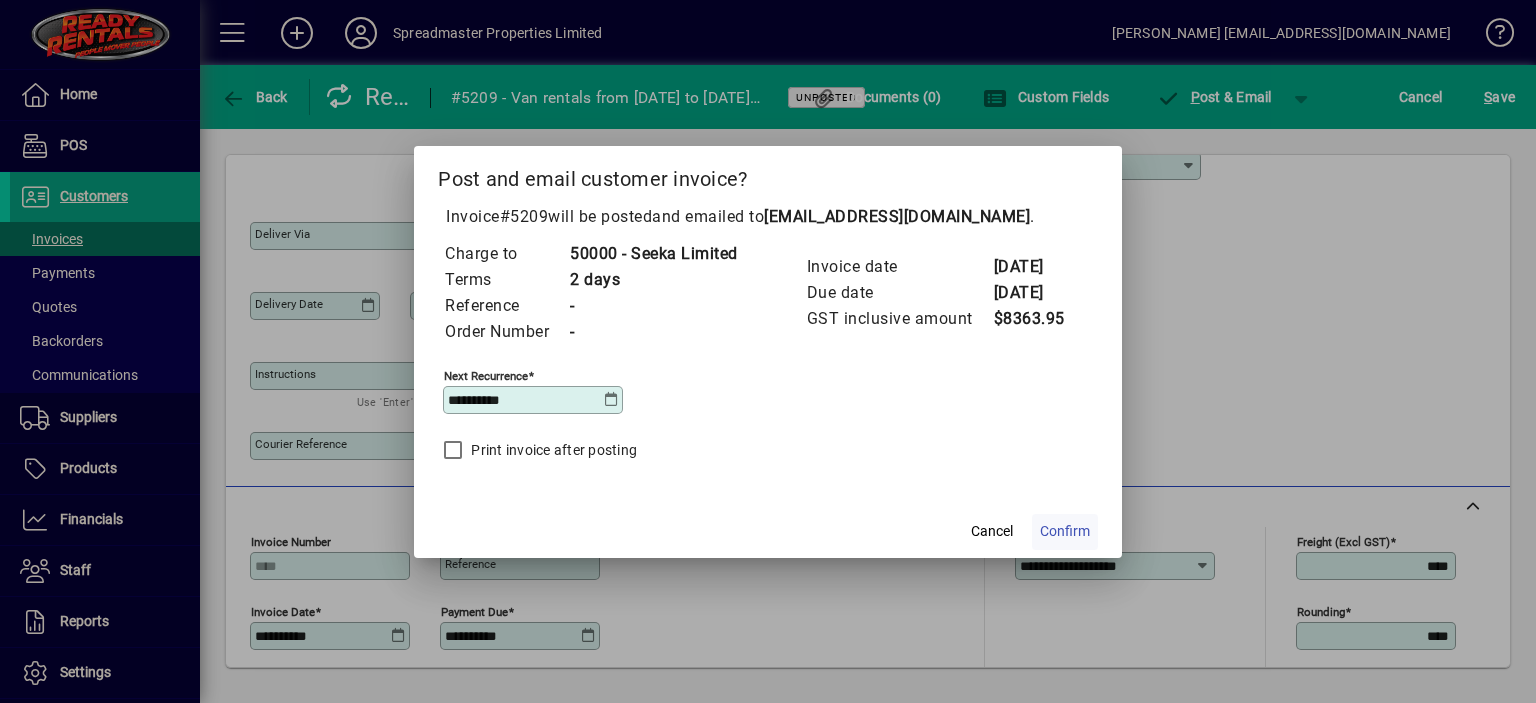 click on "Confirm" 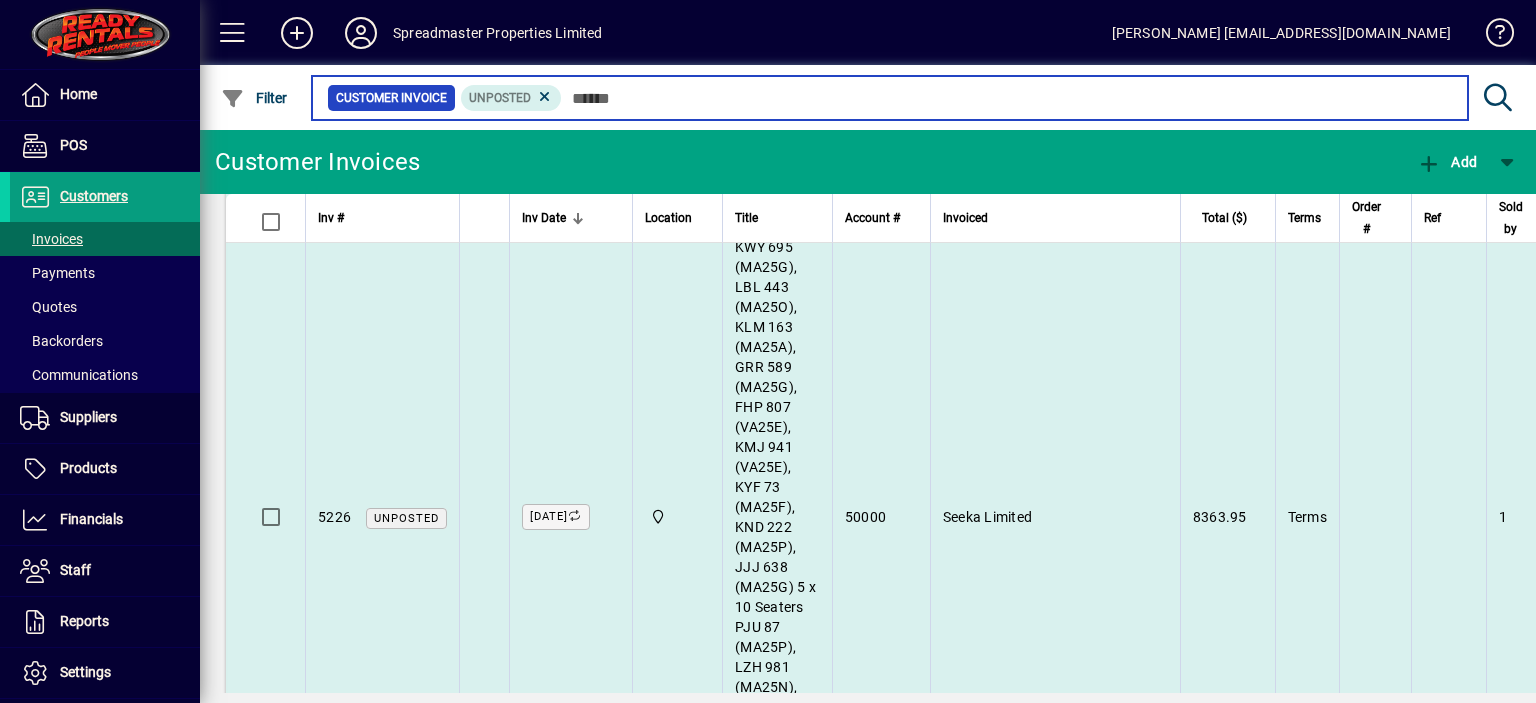 scroll, scrollTop: 200, scrollLeft: 0, axis: vertical 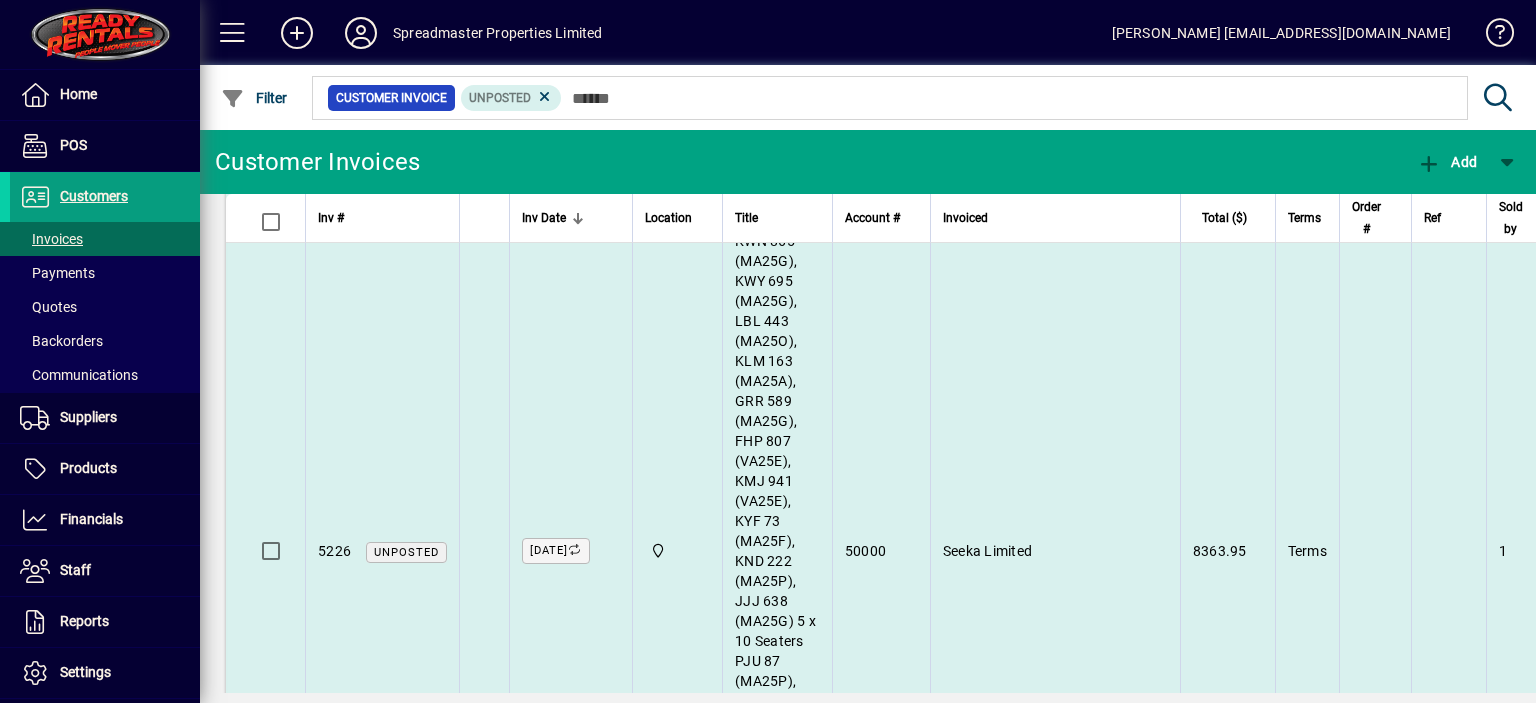 click on "Seeka Limited" at bounding box center (987, 551) 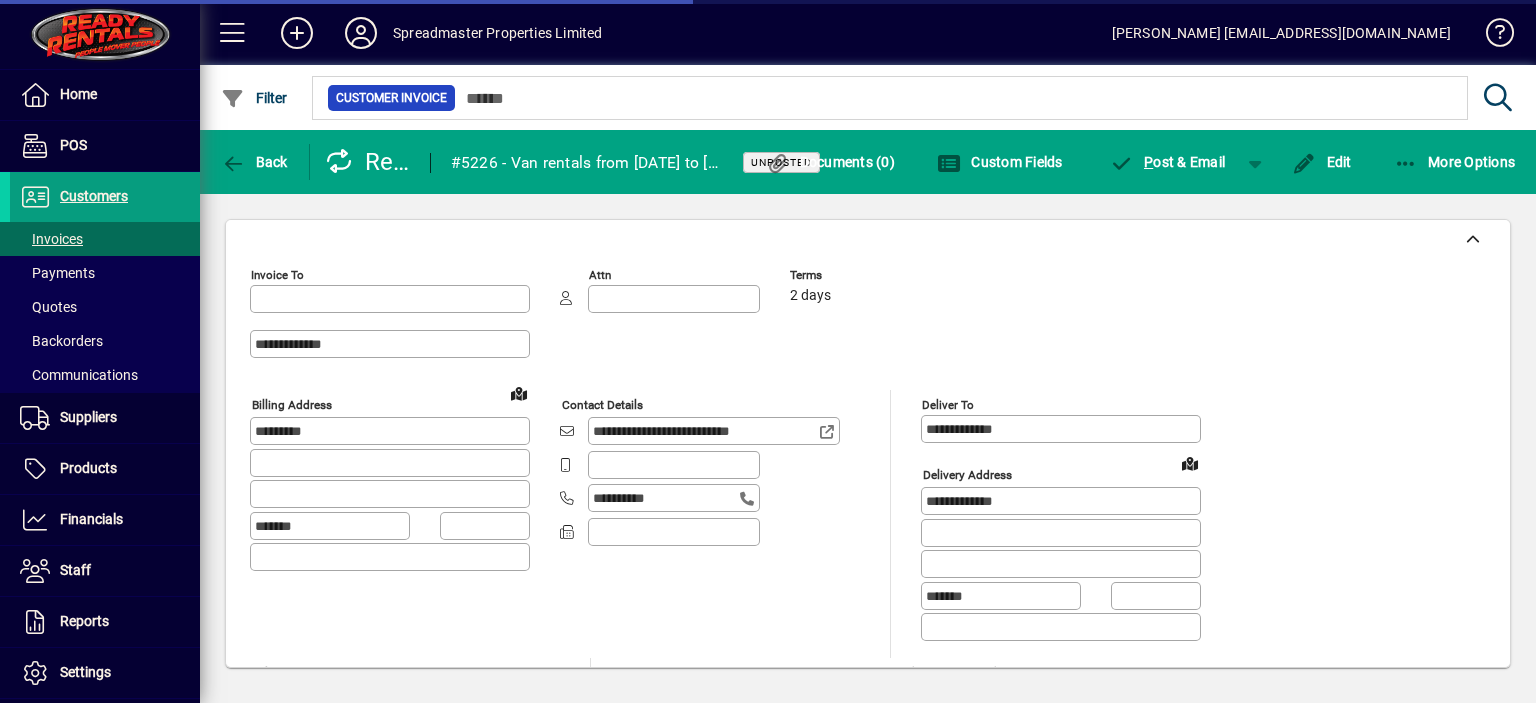 type on "**********" 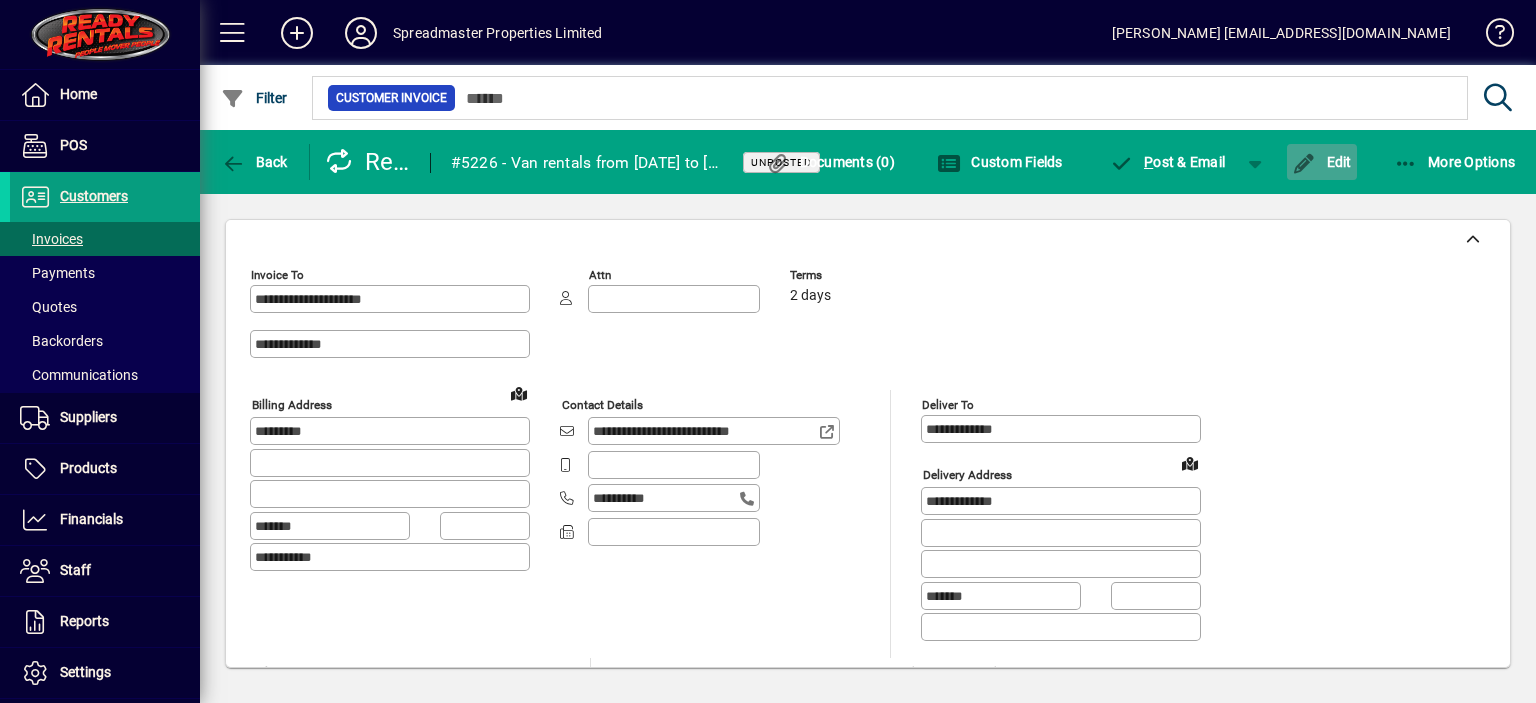 click on "Edit" 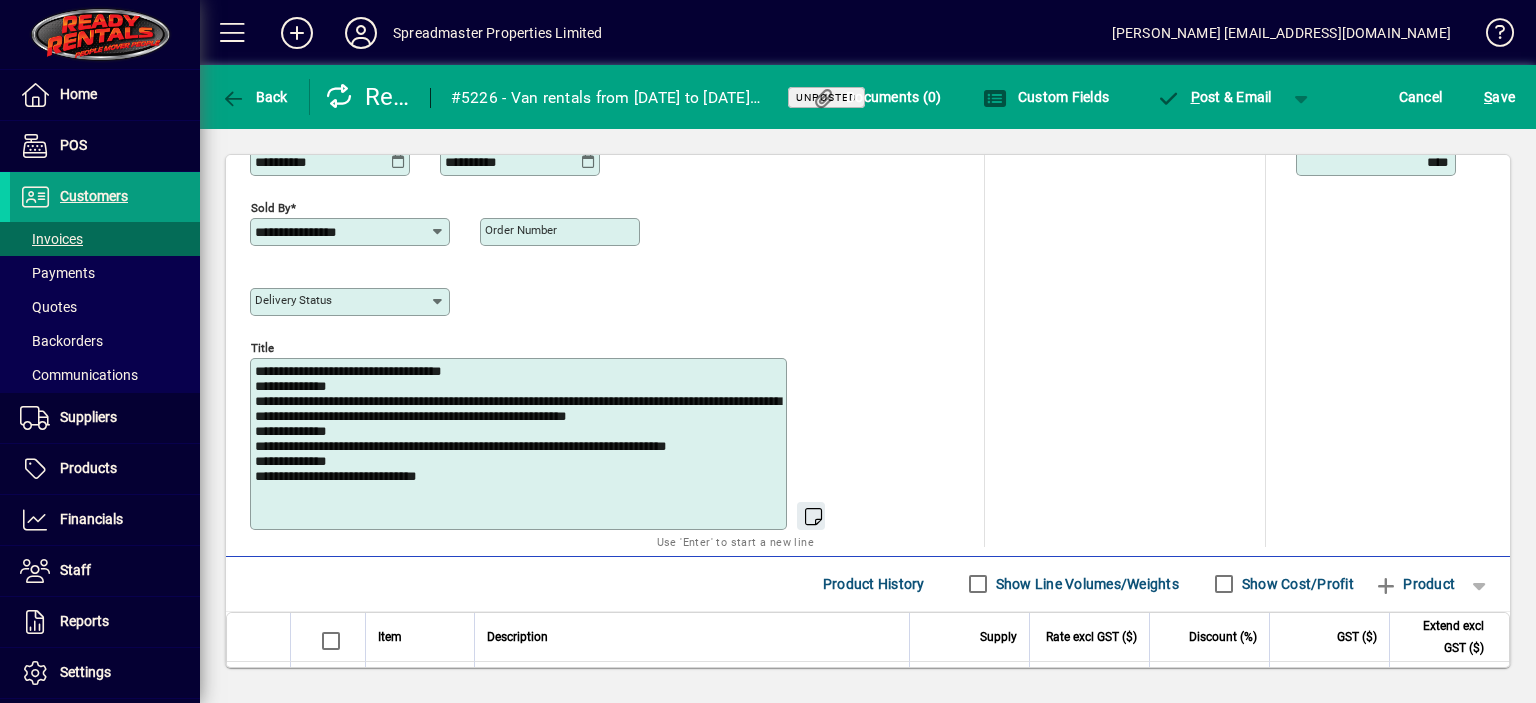 scroll, scrollTop: 900, scrollLeft: 0, axis: vertical 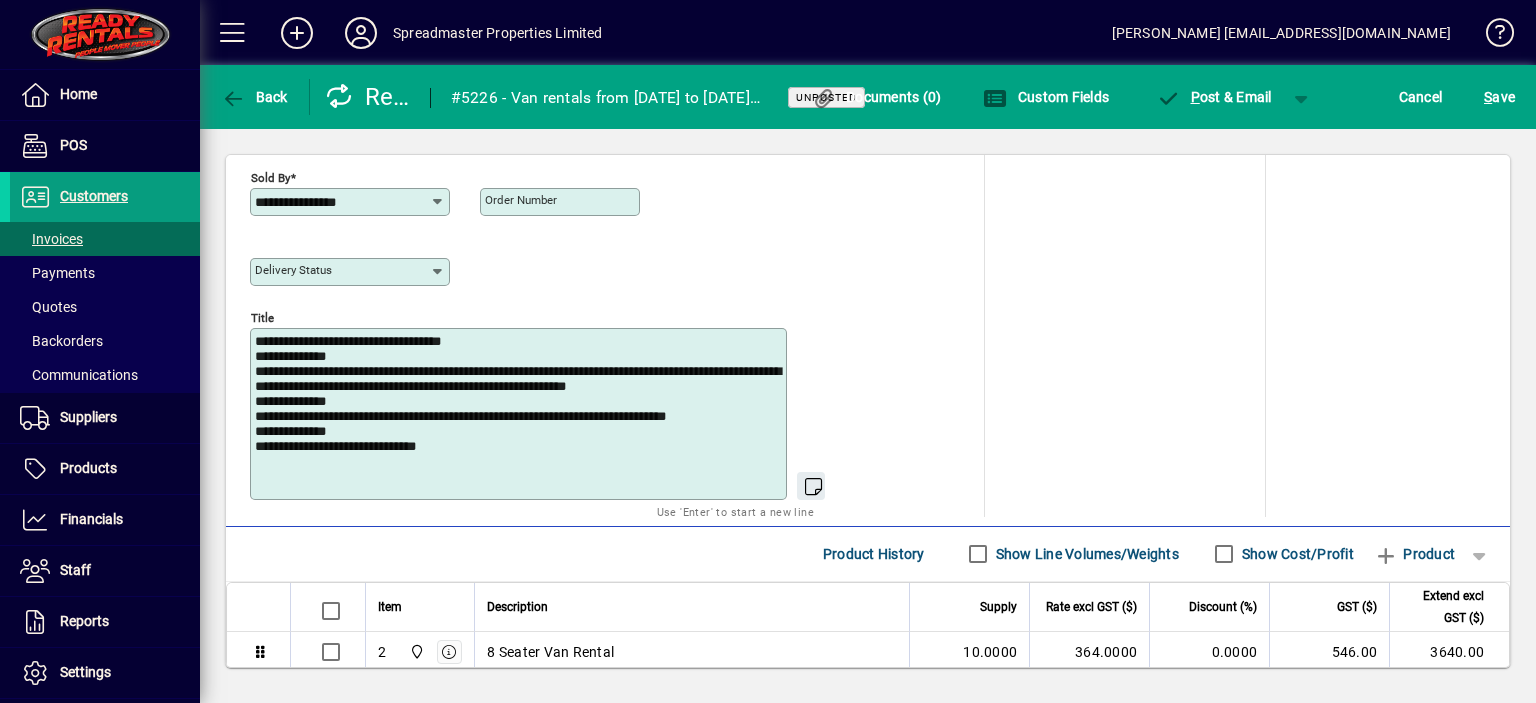 click on "**********" at bounding box center (520, 414) 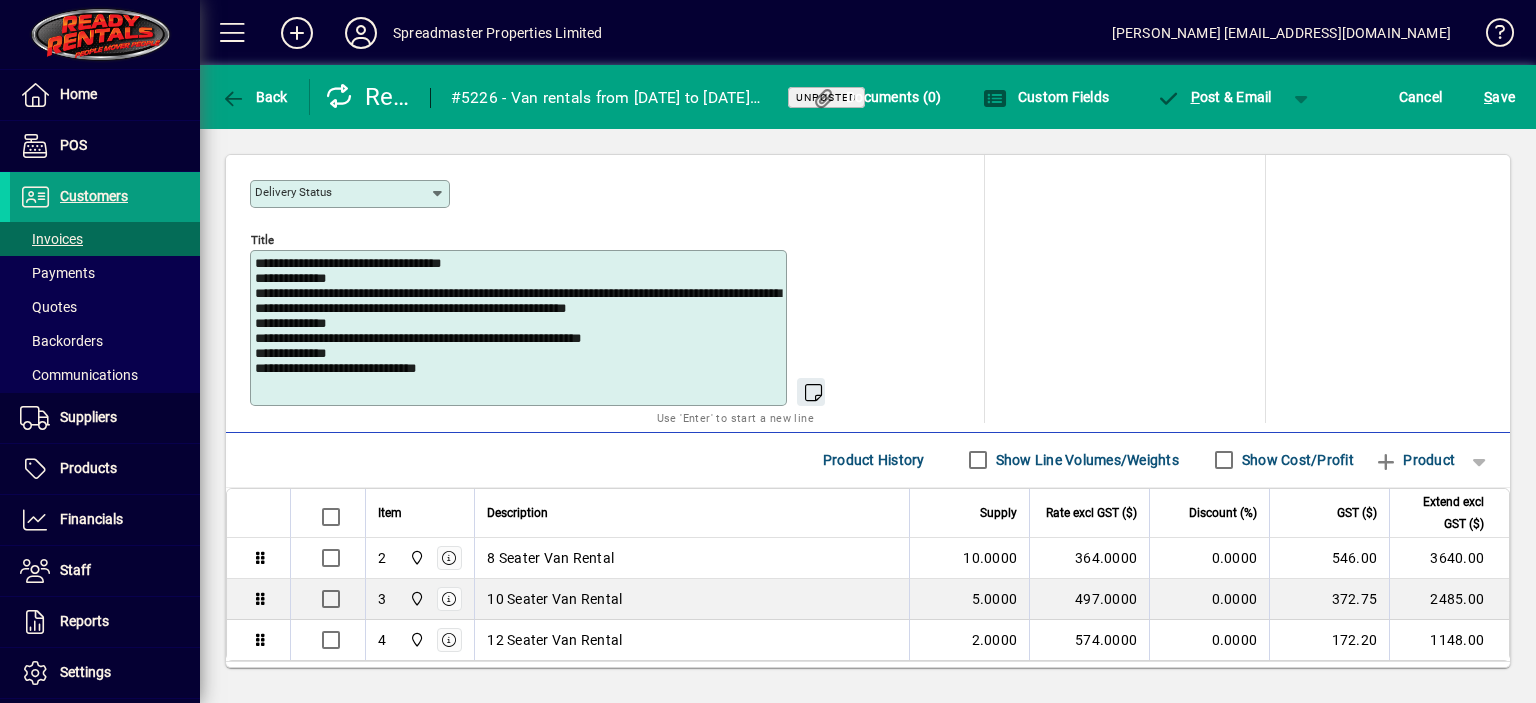 scroll, scrollTop: 1079, scrollLeft: 0, axis: vertical 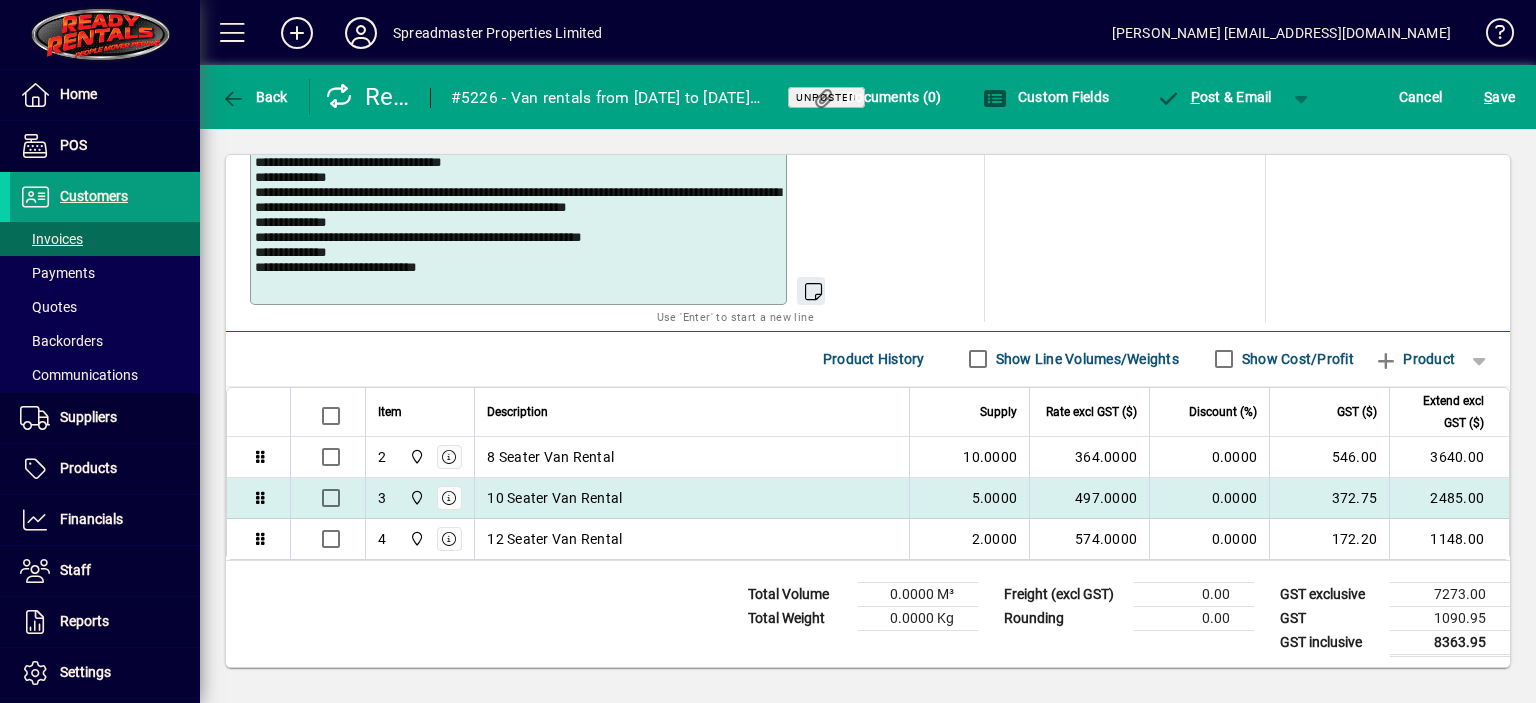 type on "**********" 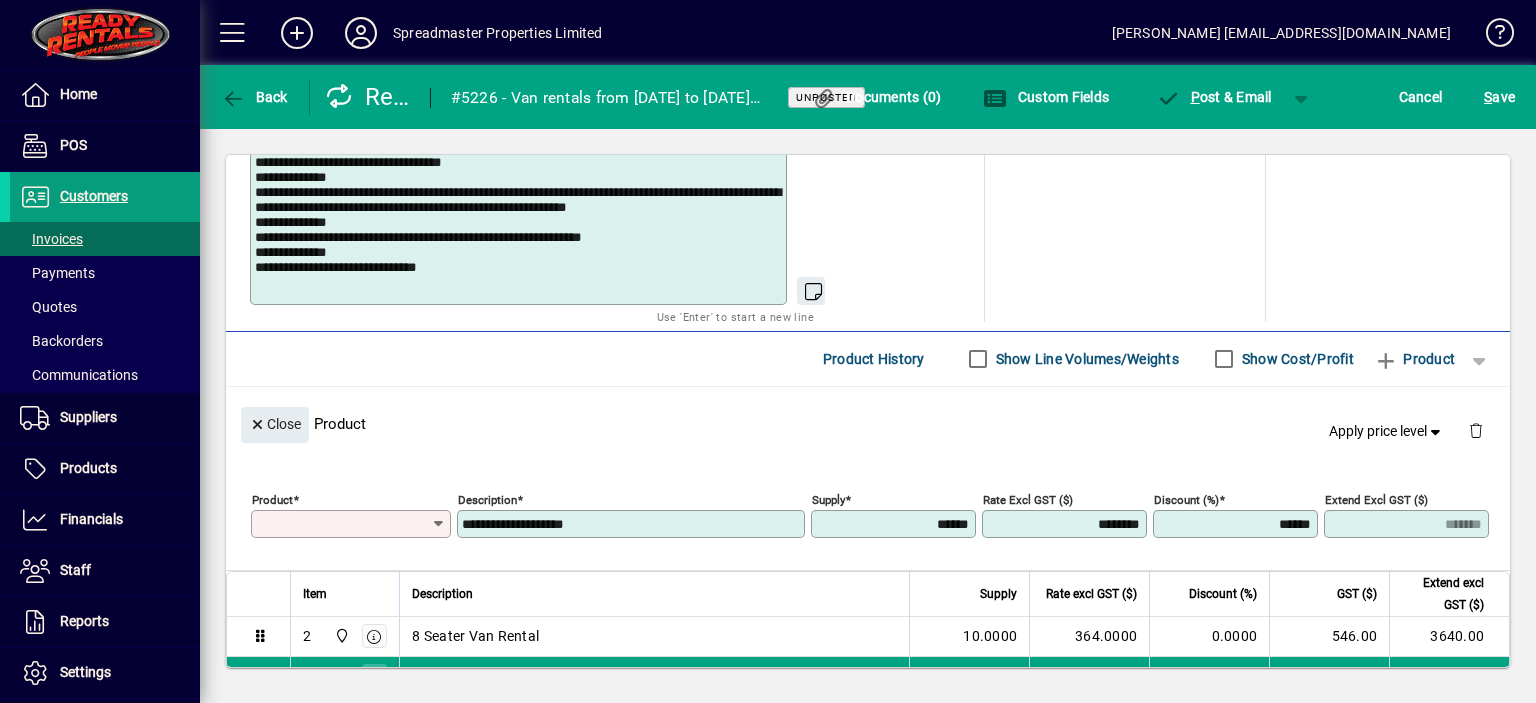 type on "*" 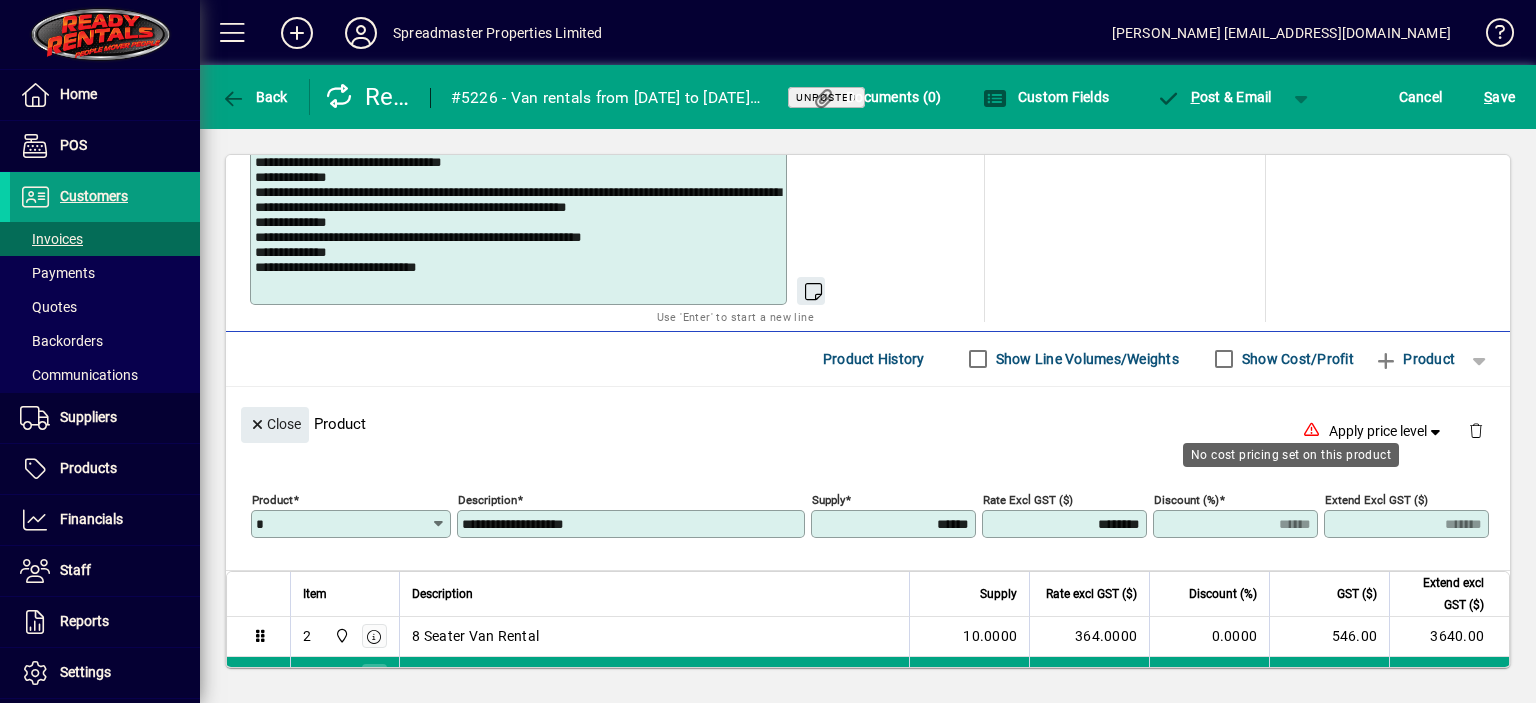click on "******" at bounding box center (895, 524) 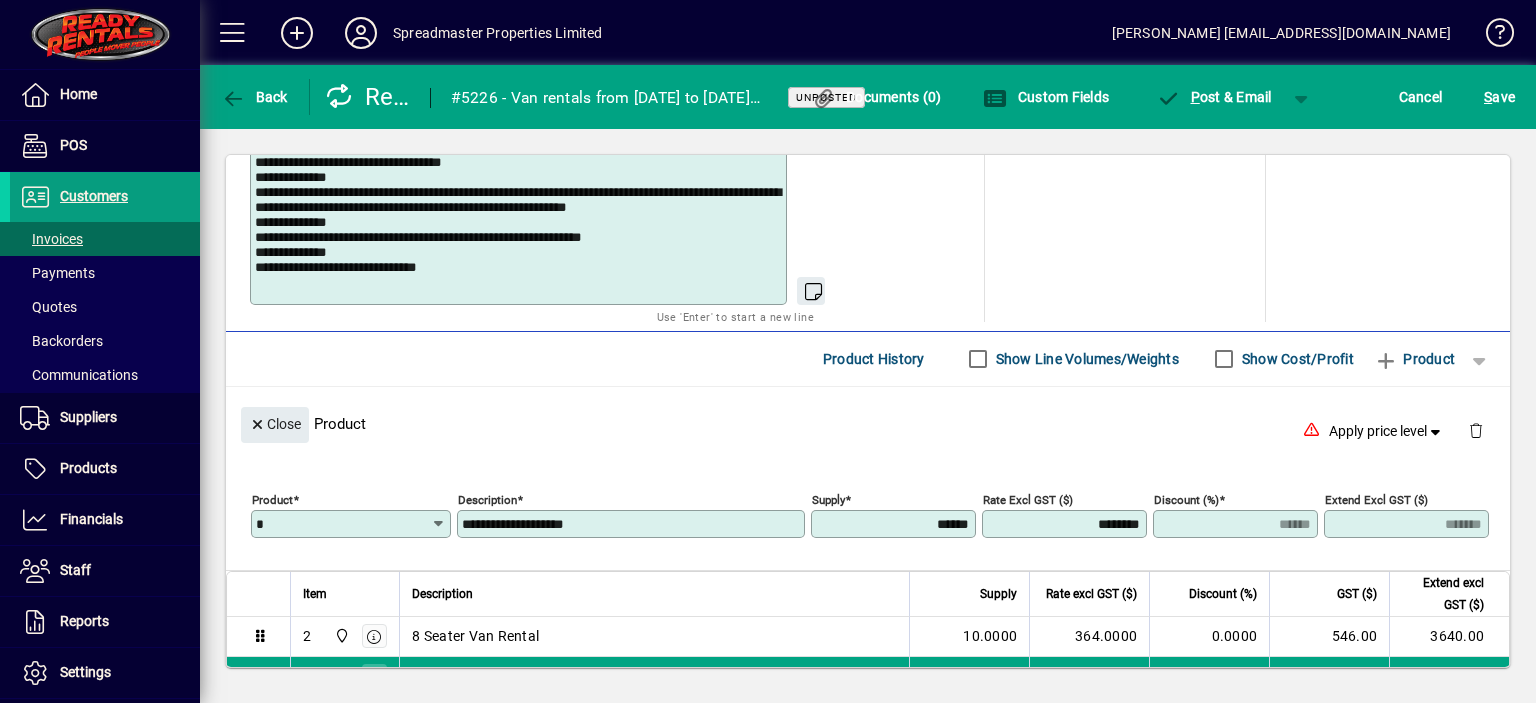 type on "******" 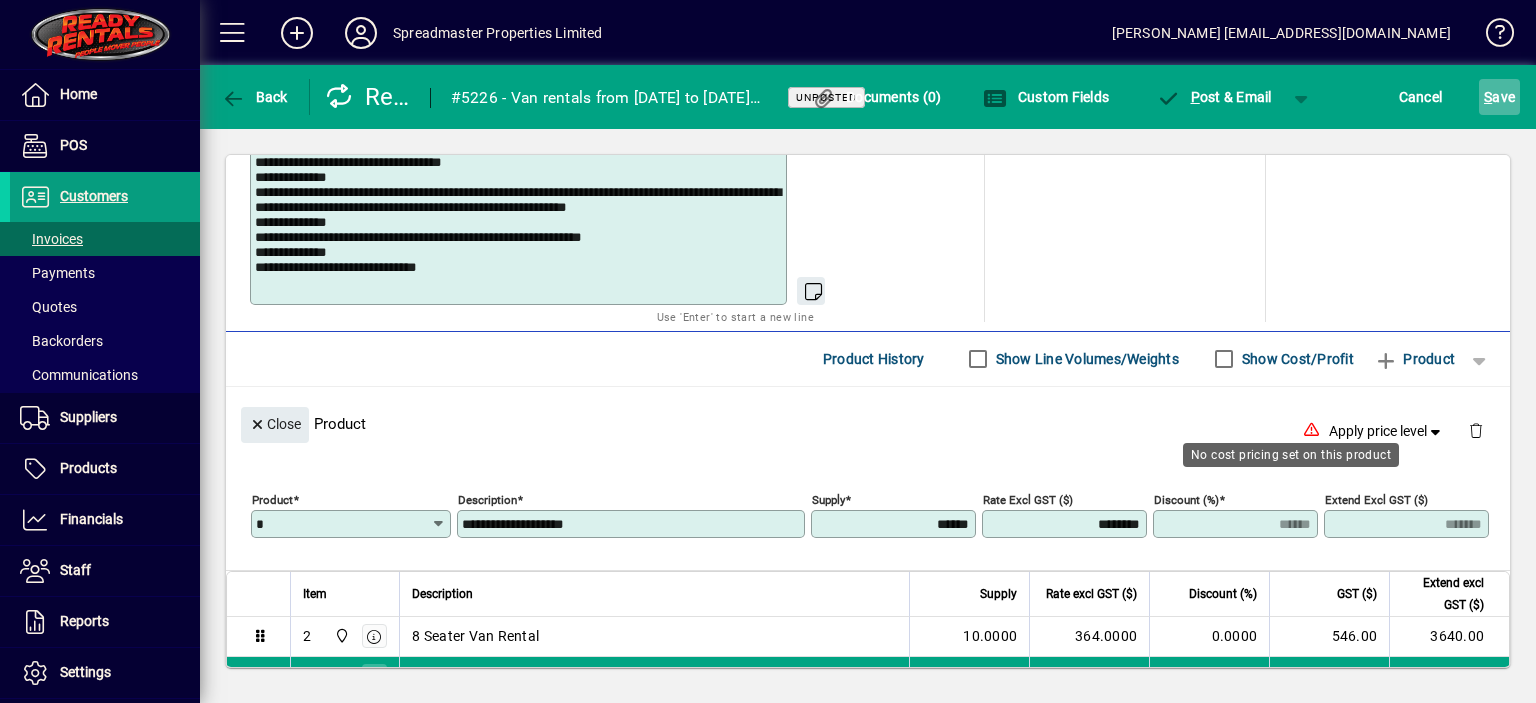 click on "S ave" 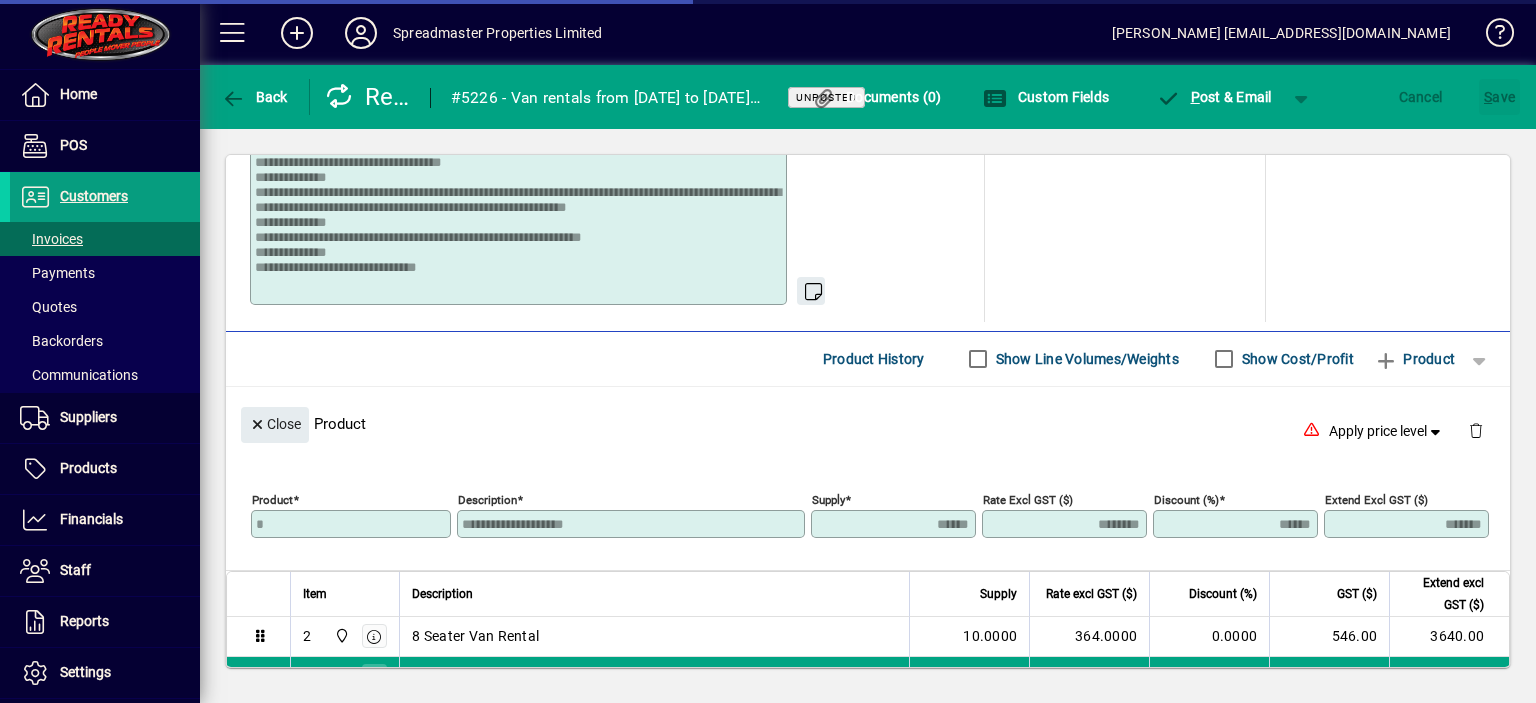 scroll, scrollTop: 1079, scrollLeft: 0, axis: vertical 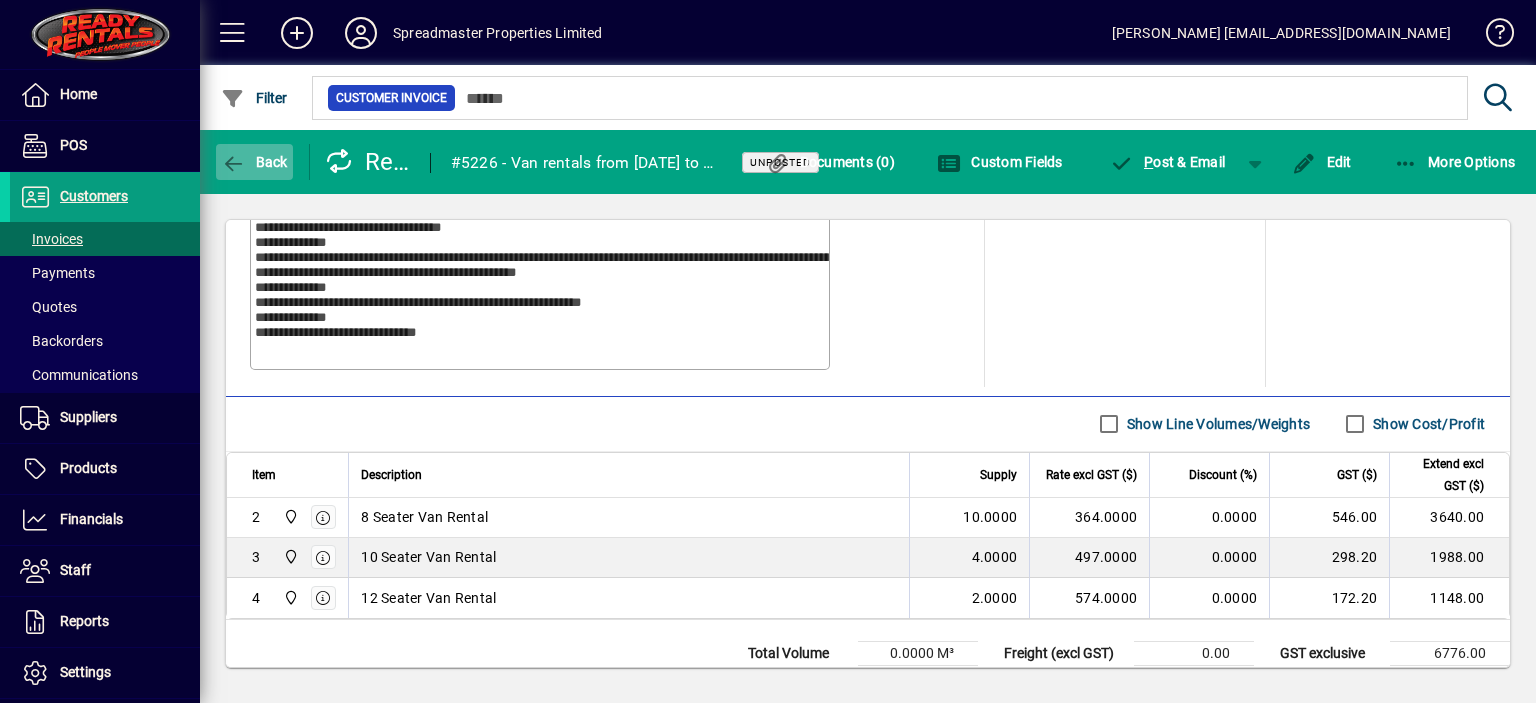 click on "Back" 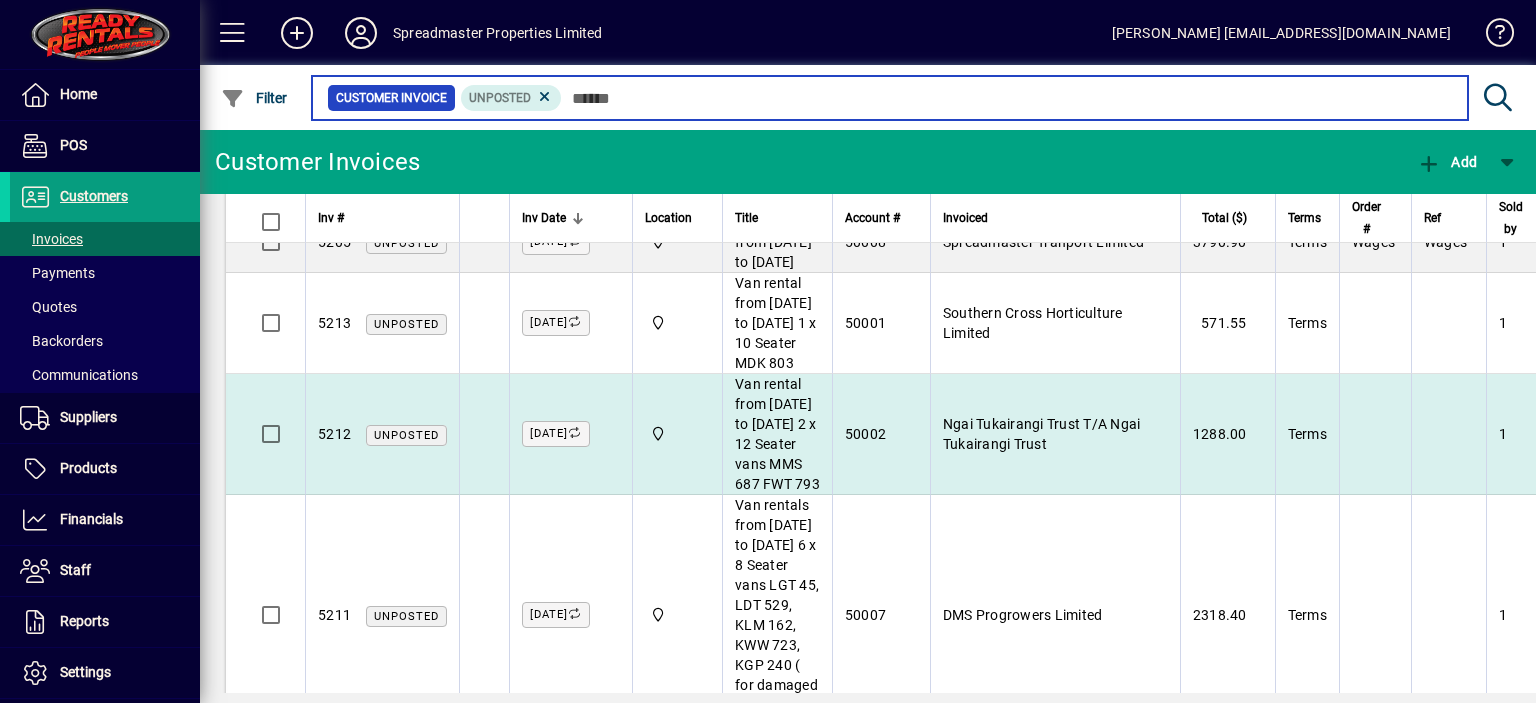 scroll, scrollTop: 1149, scrollLeft: 0, axis: vertical 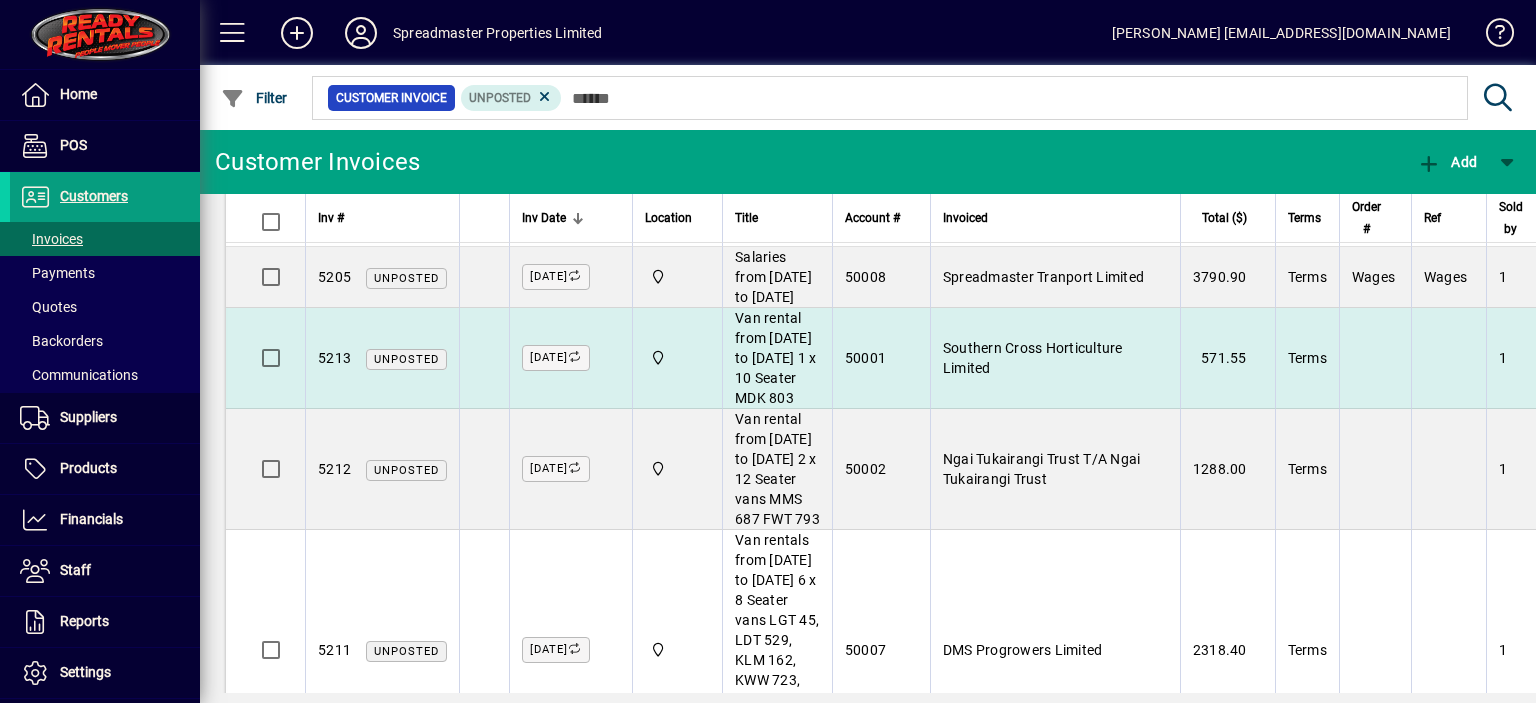 click on "Southern Cross Horticulture Limited" at bounding box center (1033, 358) 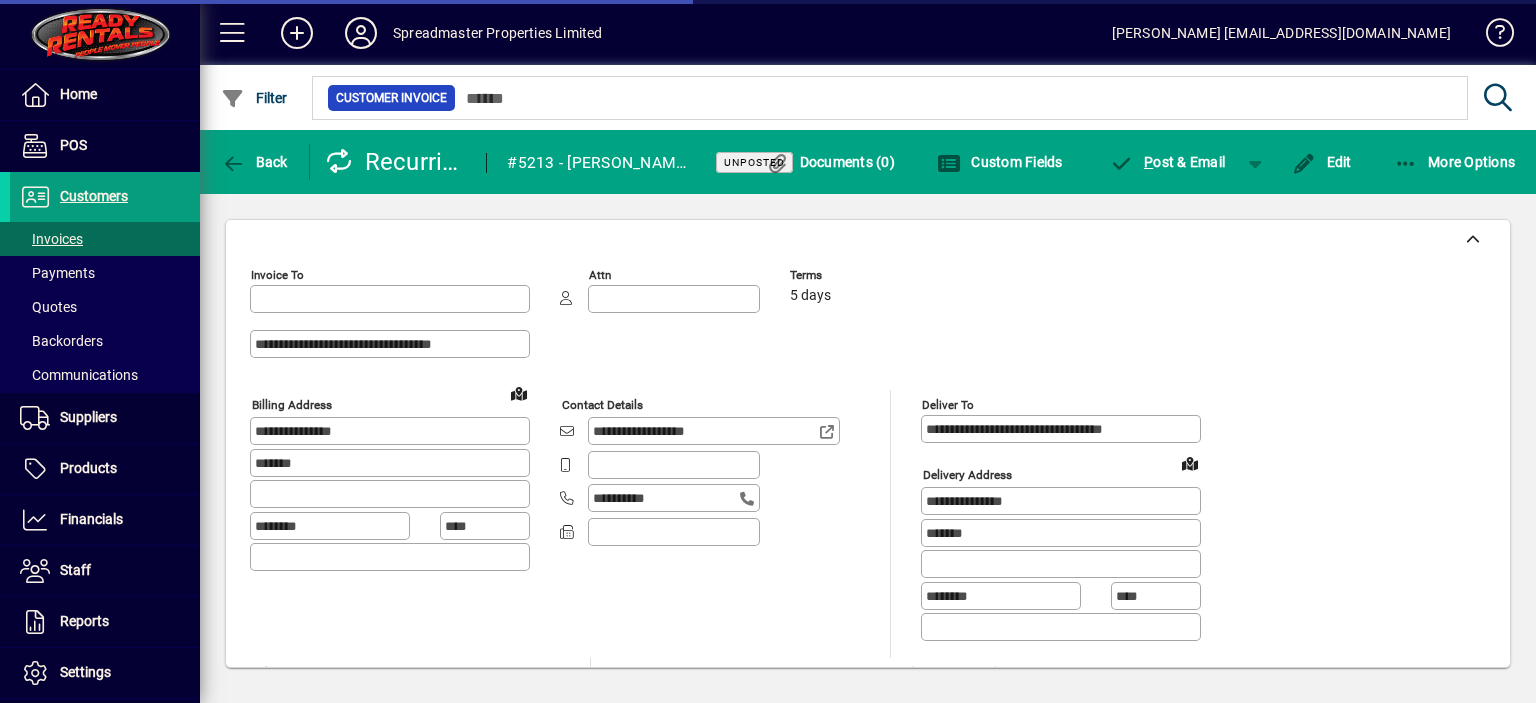 type on "**********" 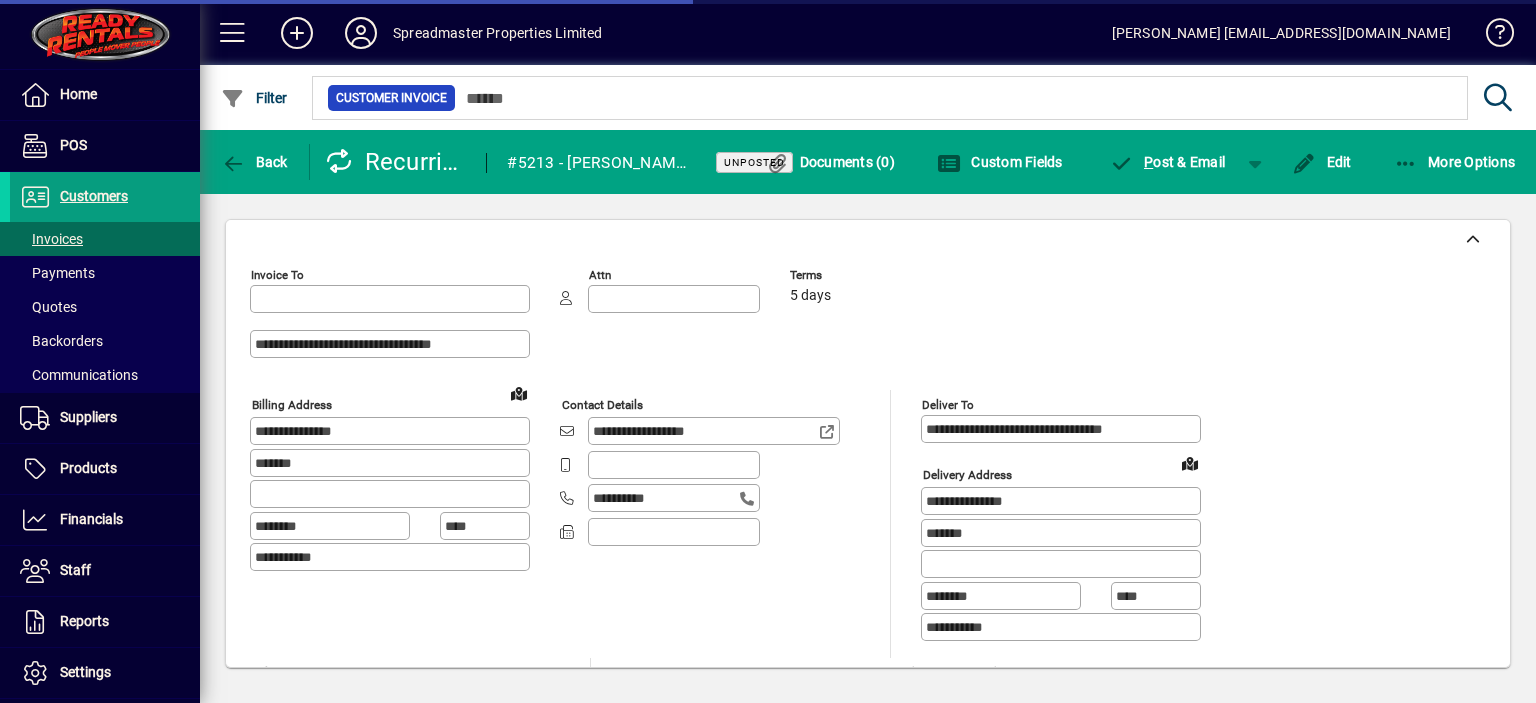 type on "**********" 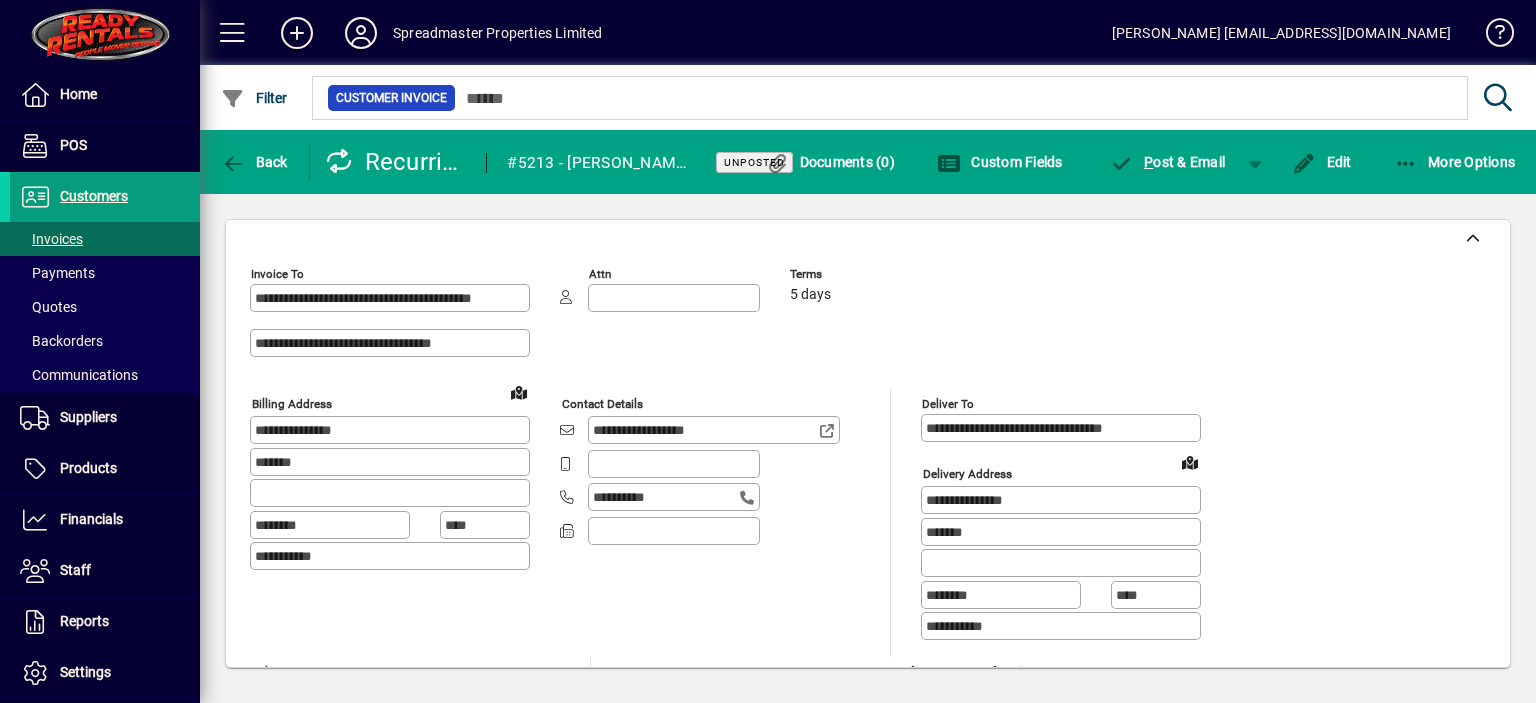 scroll, scrollTop: 0, scrollLeft: 0, axis: both 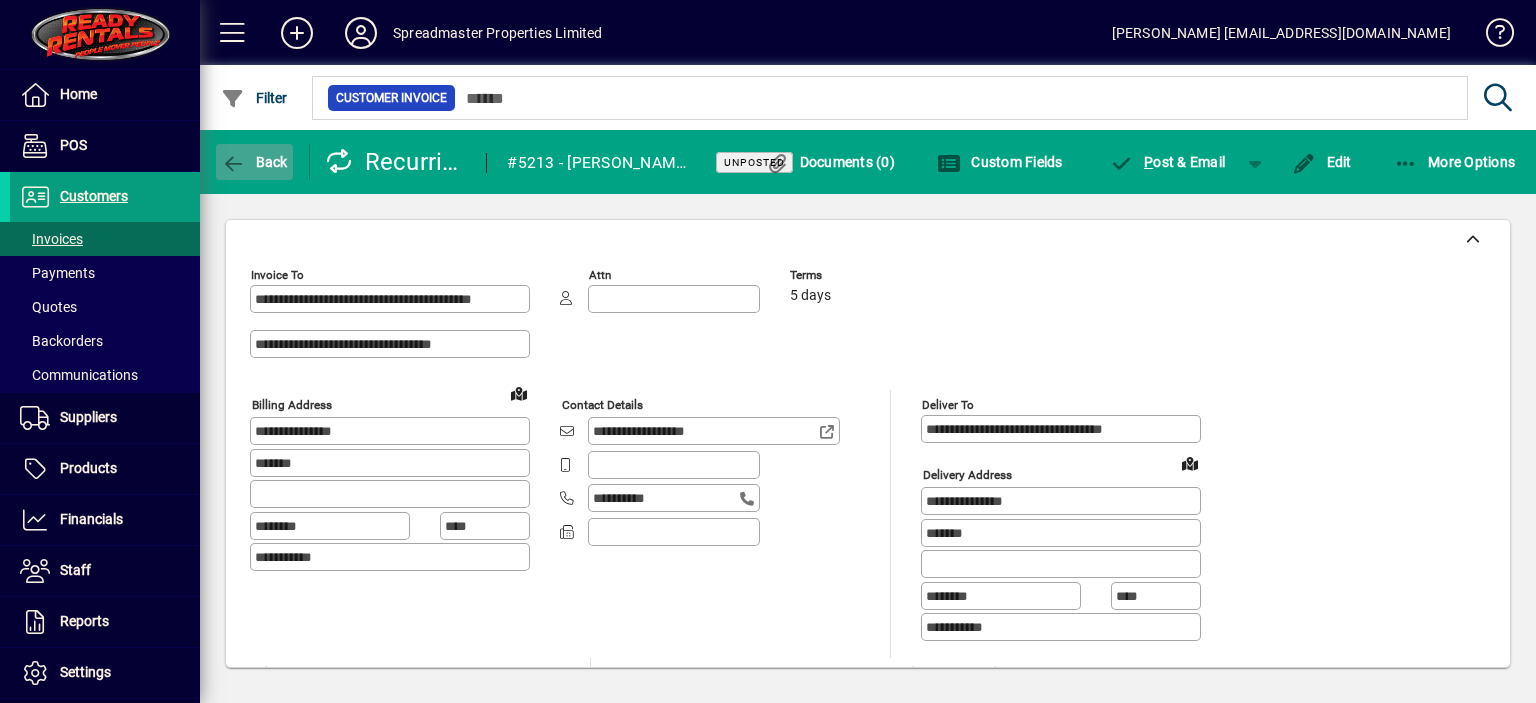 click on "Back" 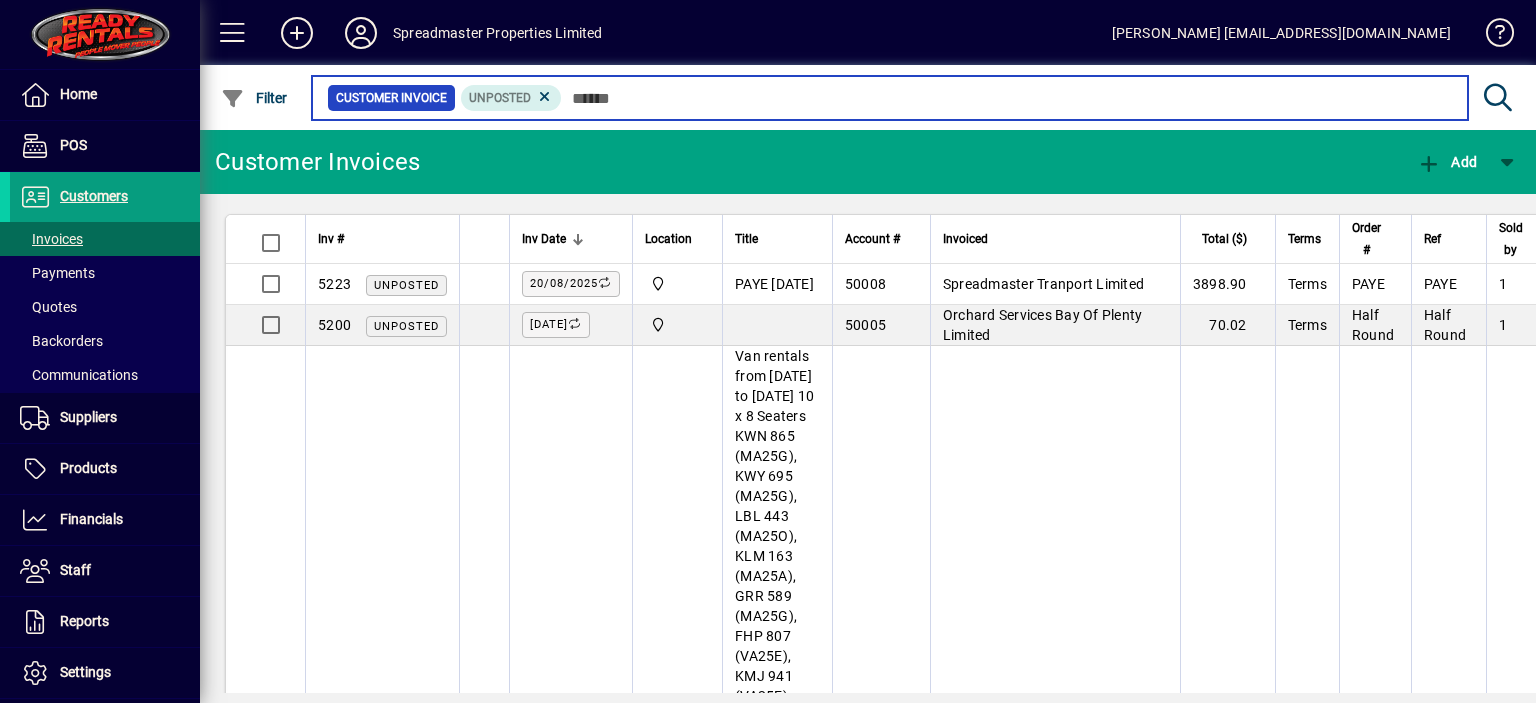 scroll, scrollTop: 0, scrollLeft: 0, axis: both 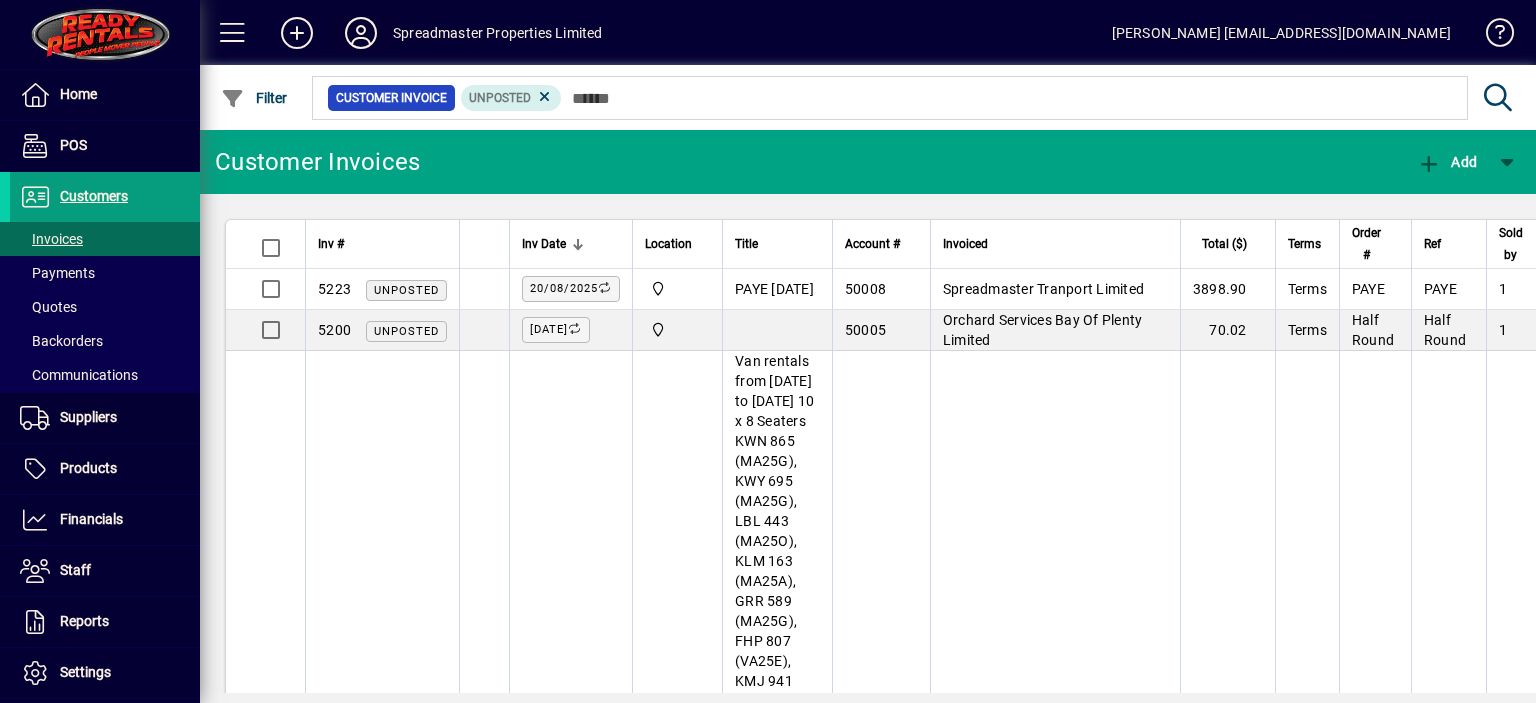 click 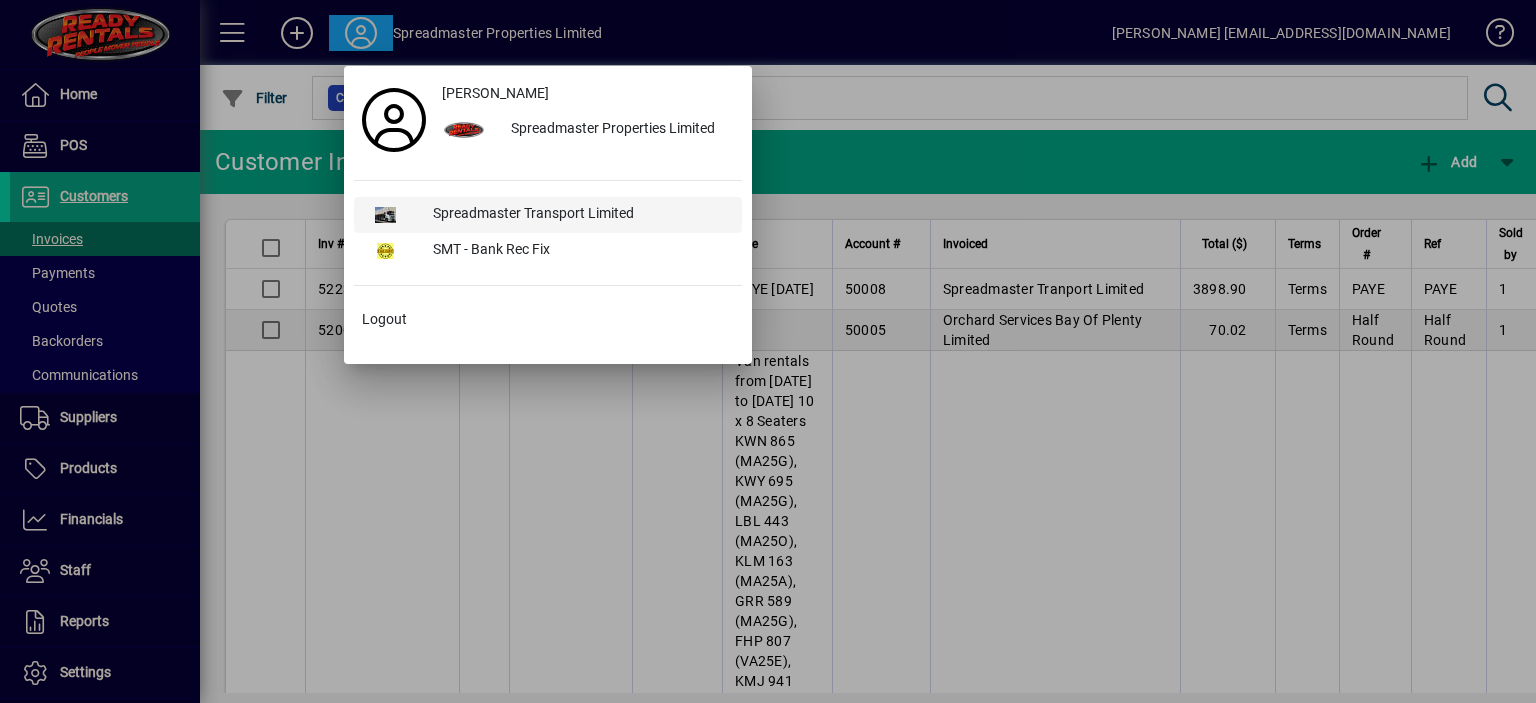 click on "Spreadmaster Transport Limited" at bounding box center [579, 215] 